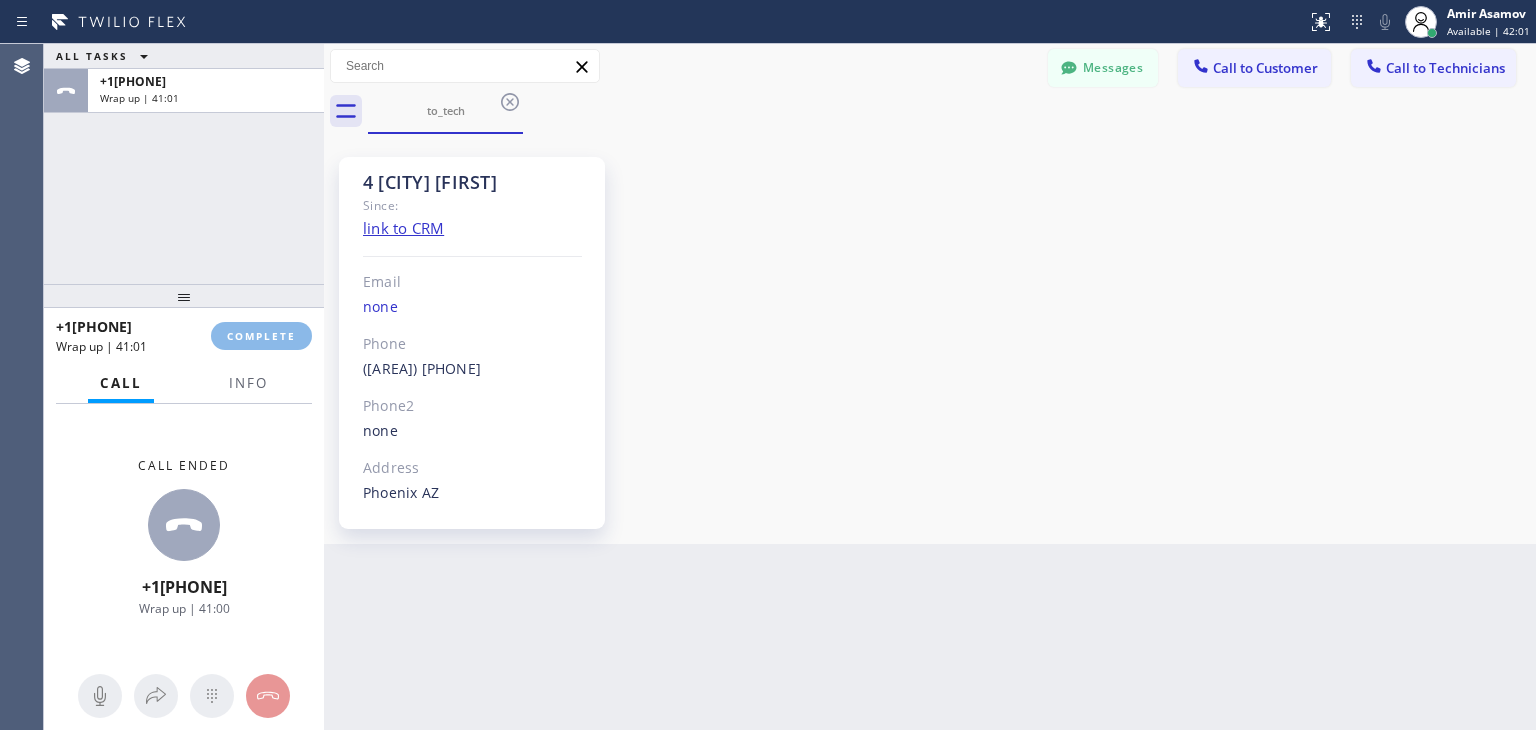 scroll, scrollTop: 0, scrollLeft: 0, axis: both 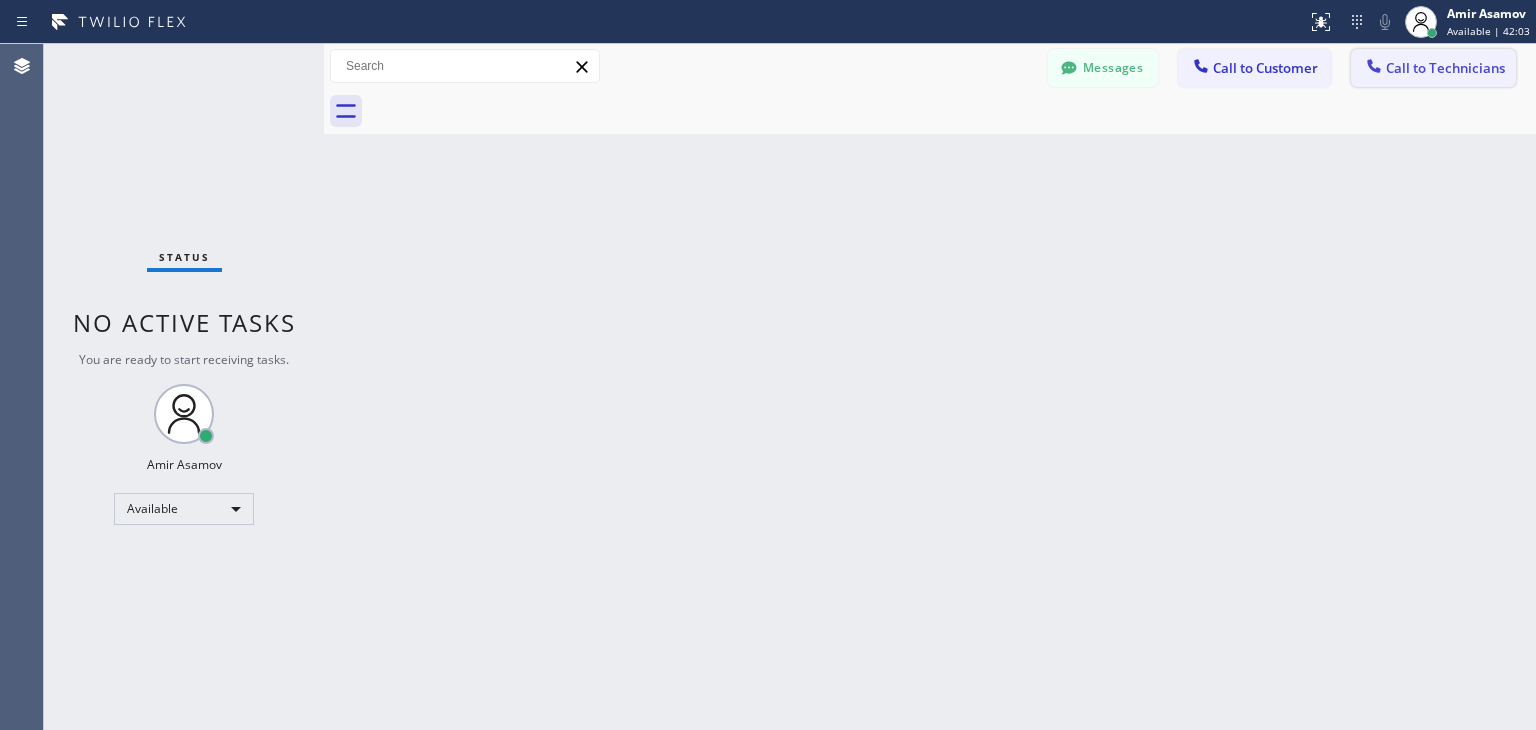 click on "Call to Technicians" at bounding box center [1445, 68] 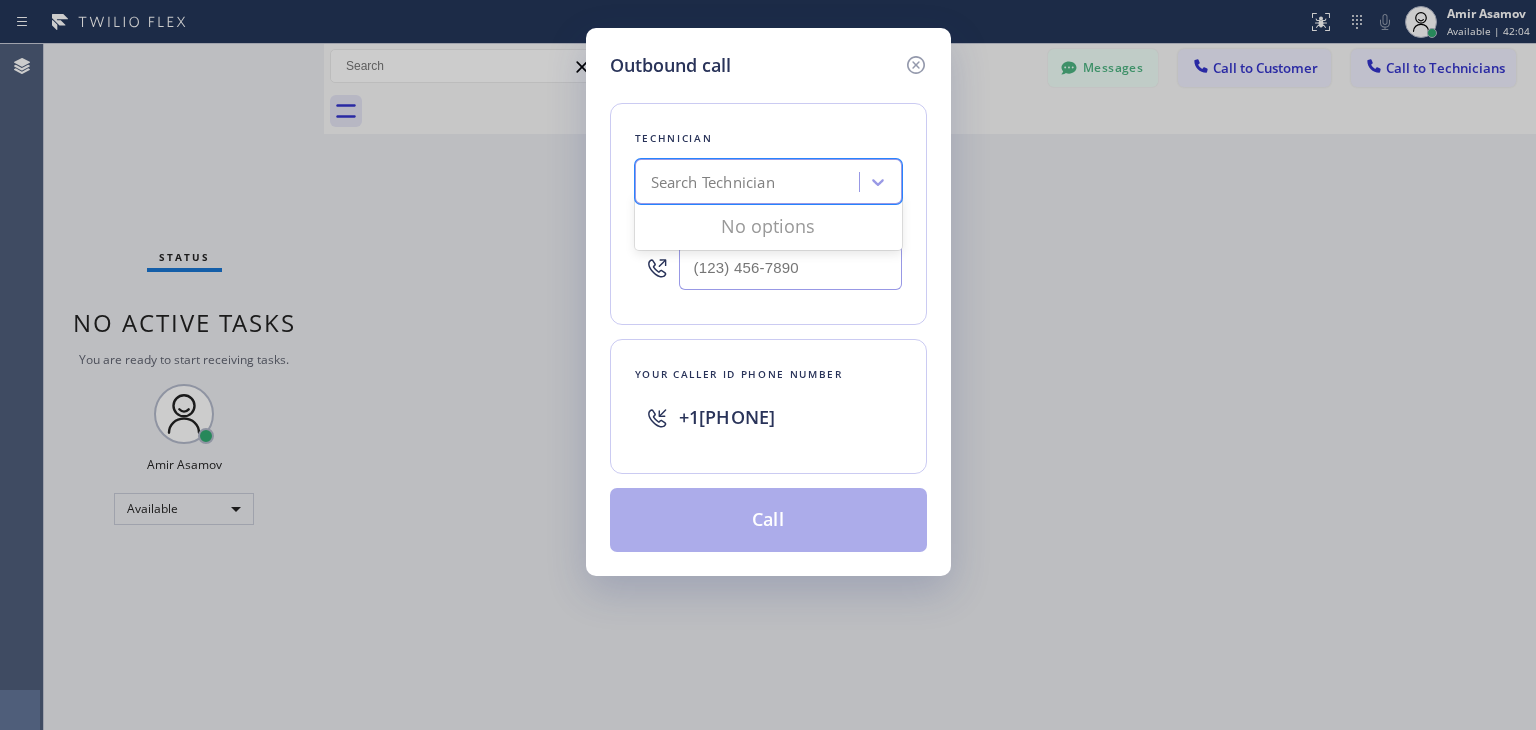 click on "Search Technician" at bounding box center [750, 182] 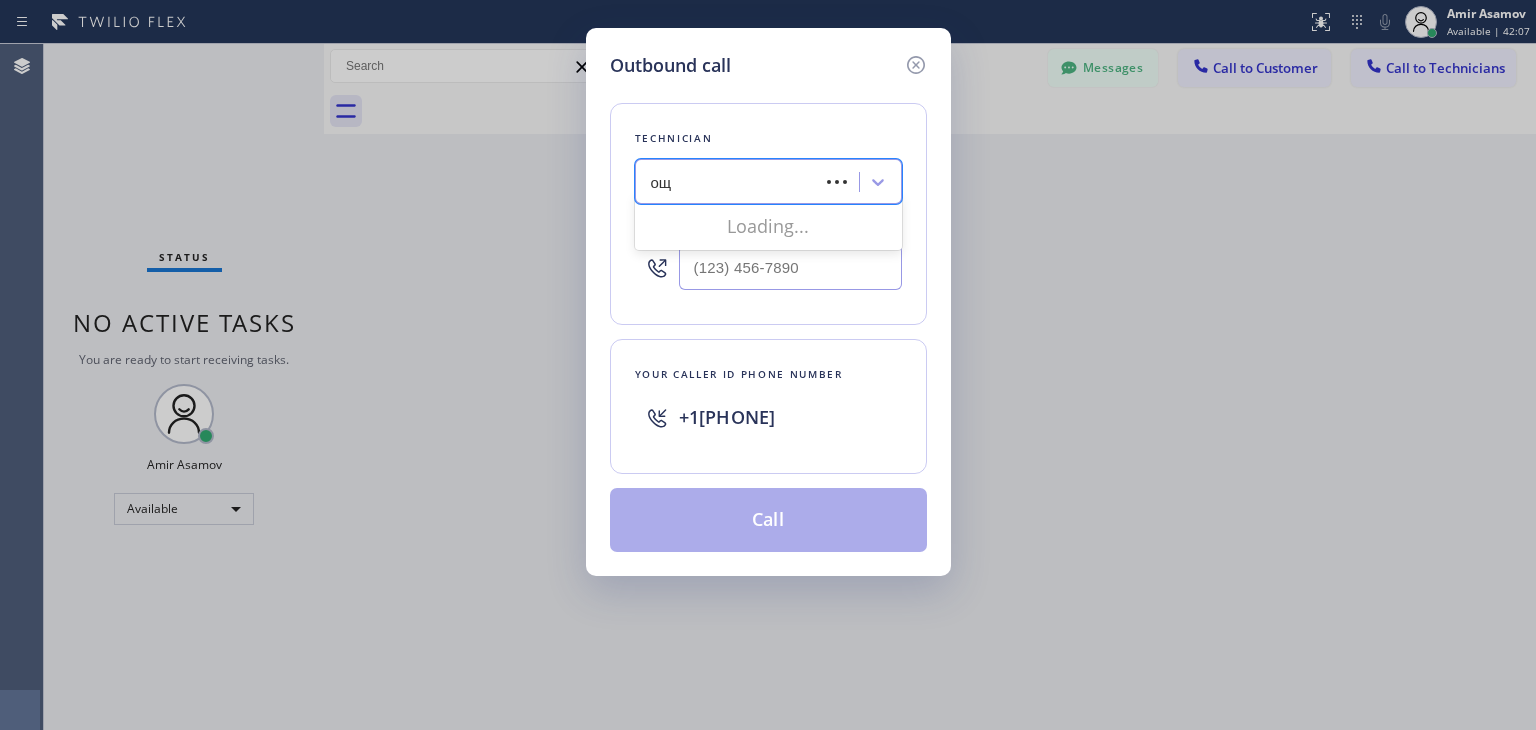 type on "о" 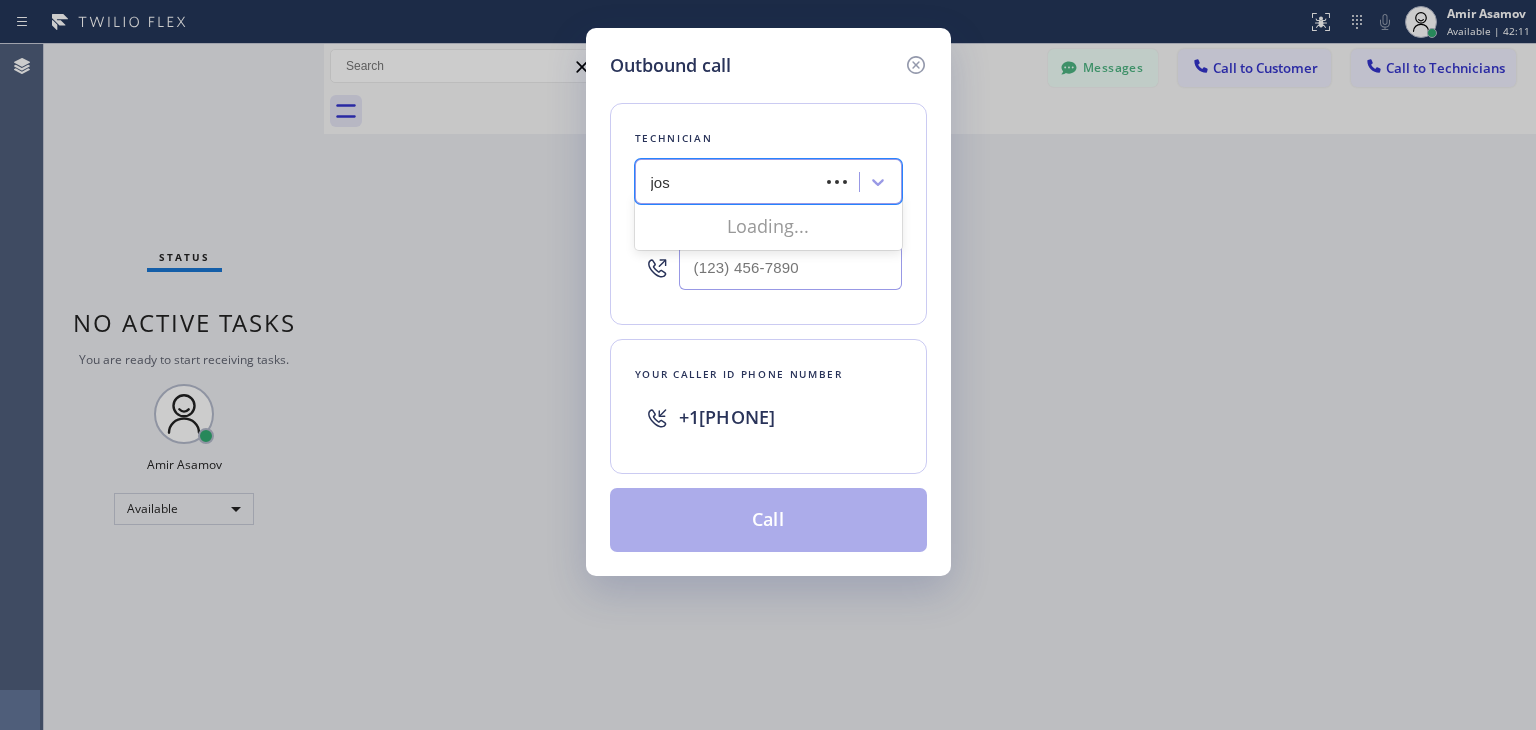 type on "josh" 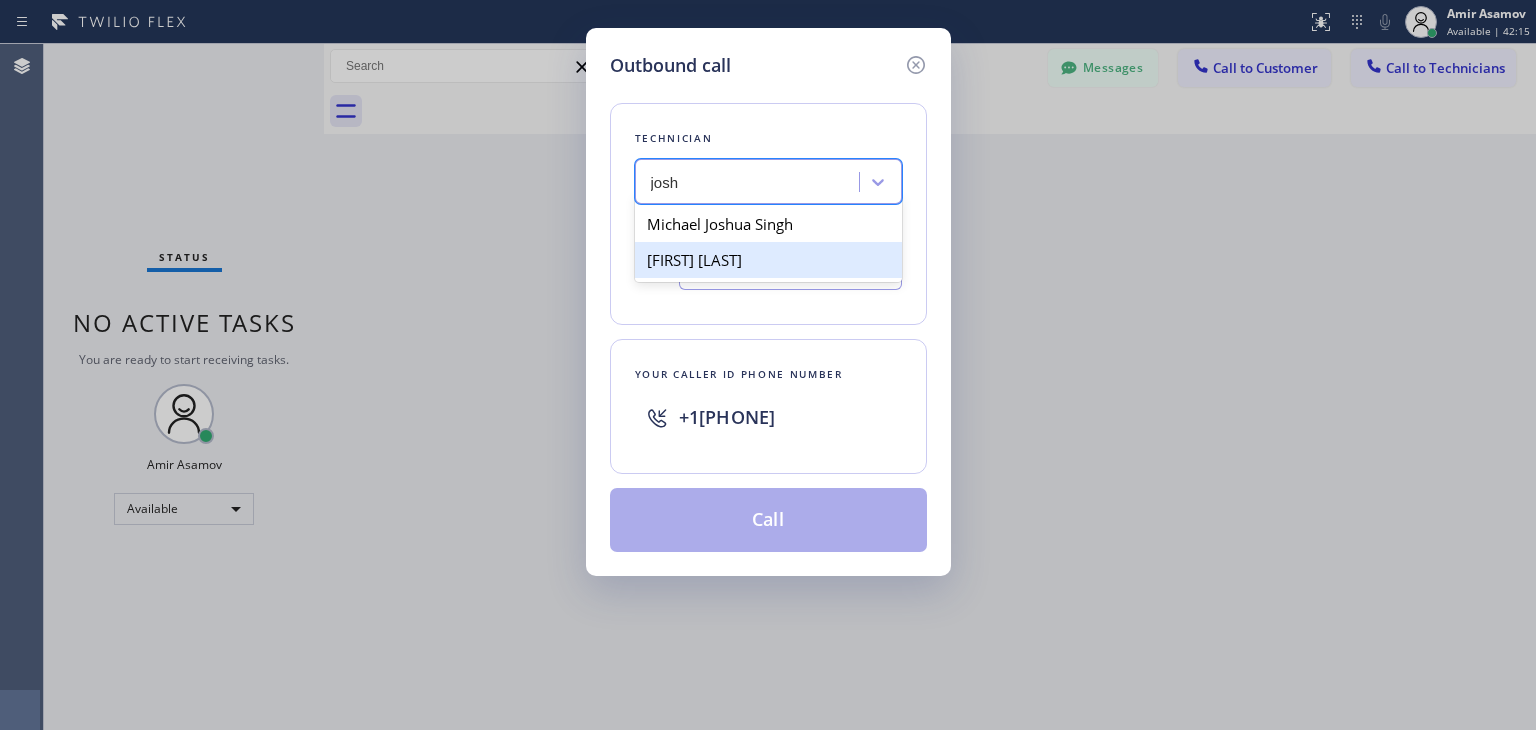 click on "[FIRST] [LAST]" at bounding box center [768, 260] 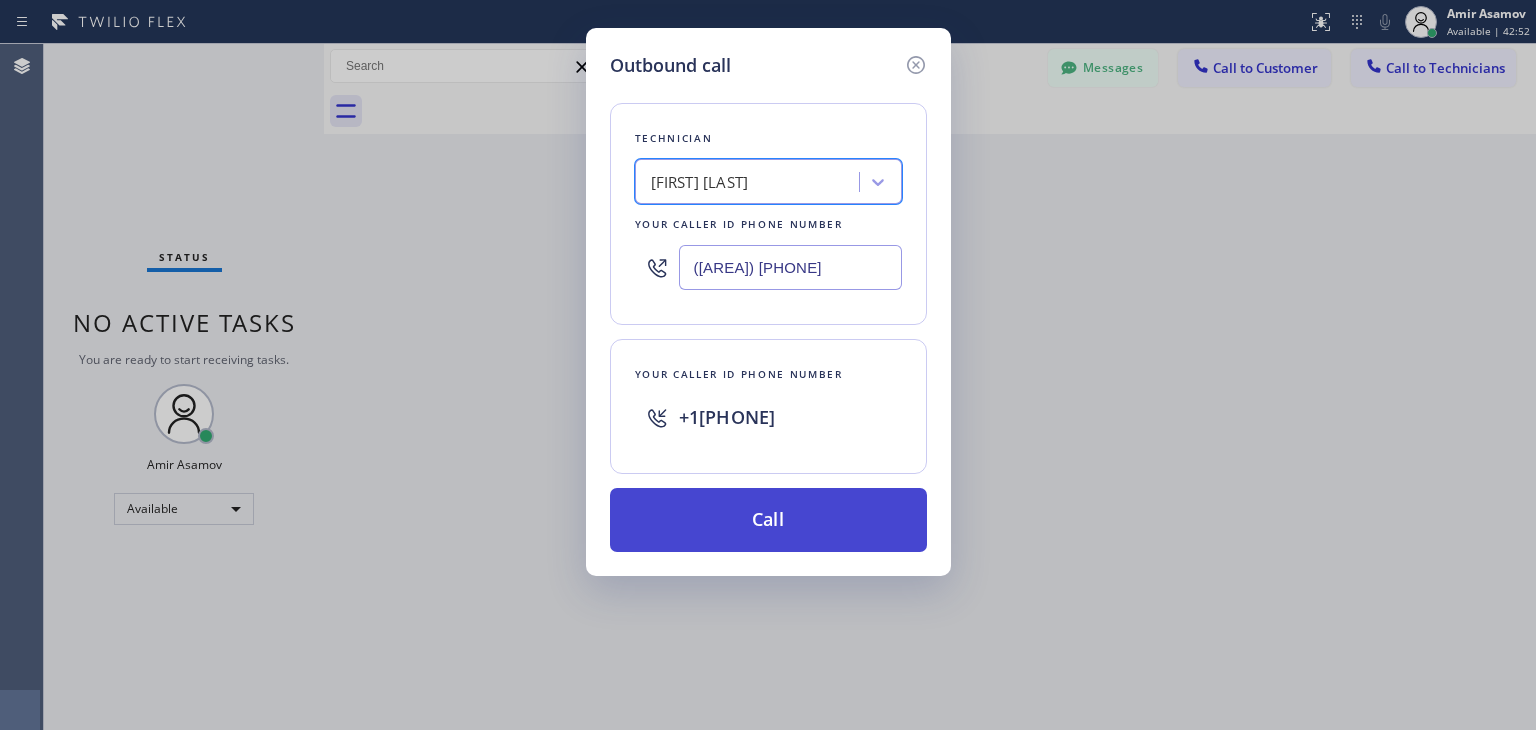 click on "Call" at bounding box center [768, 520] 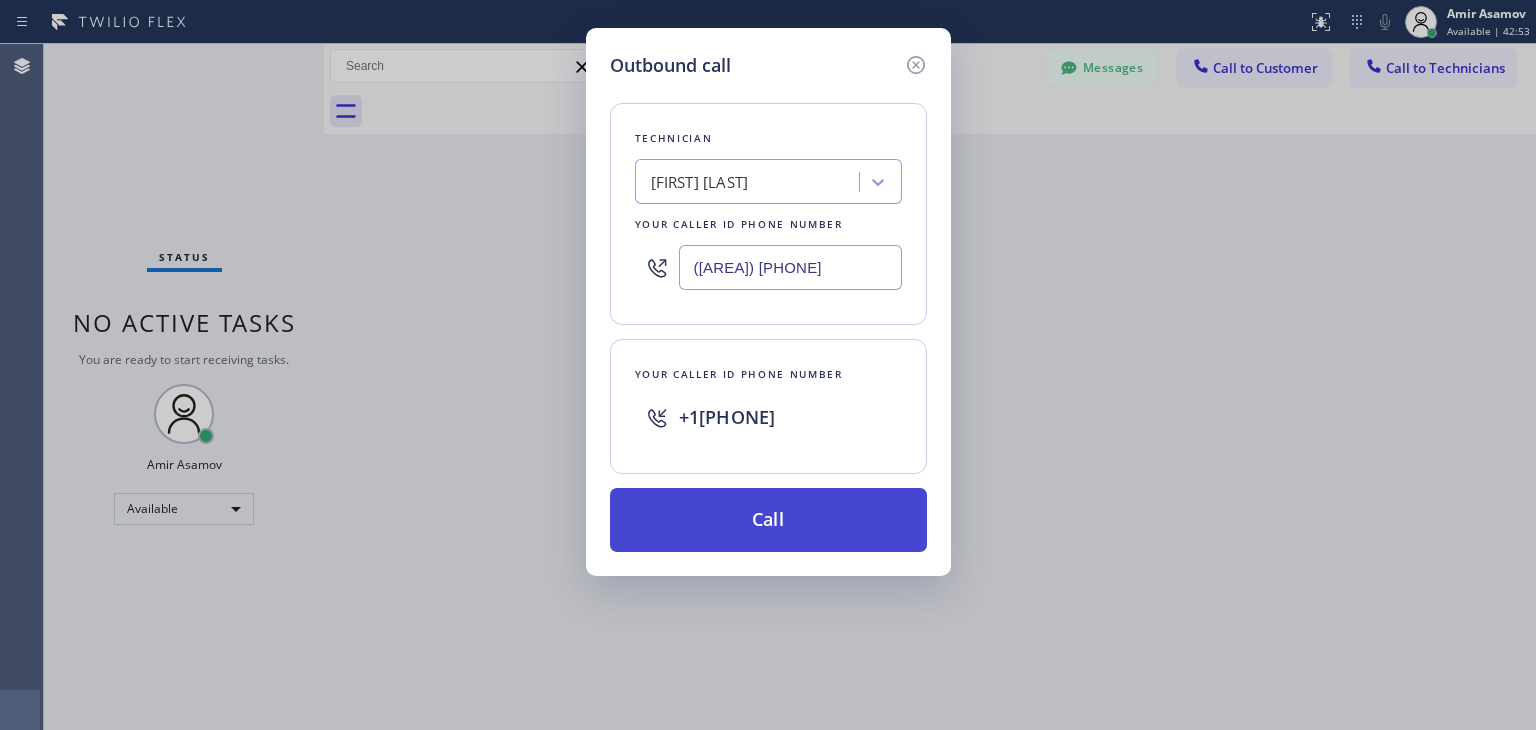 click on "Call" at bounding box center [768, 520] 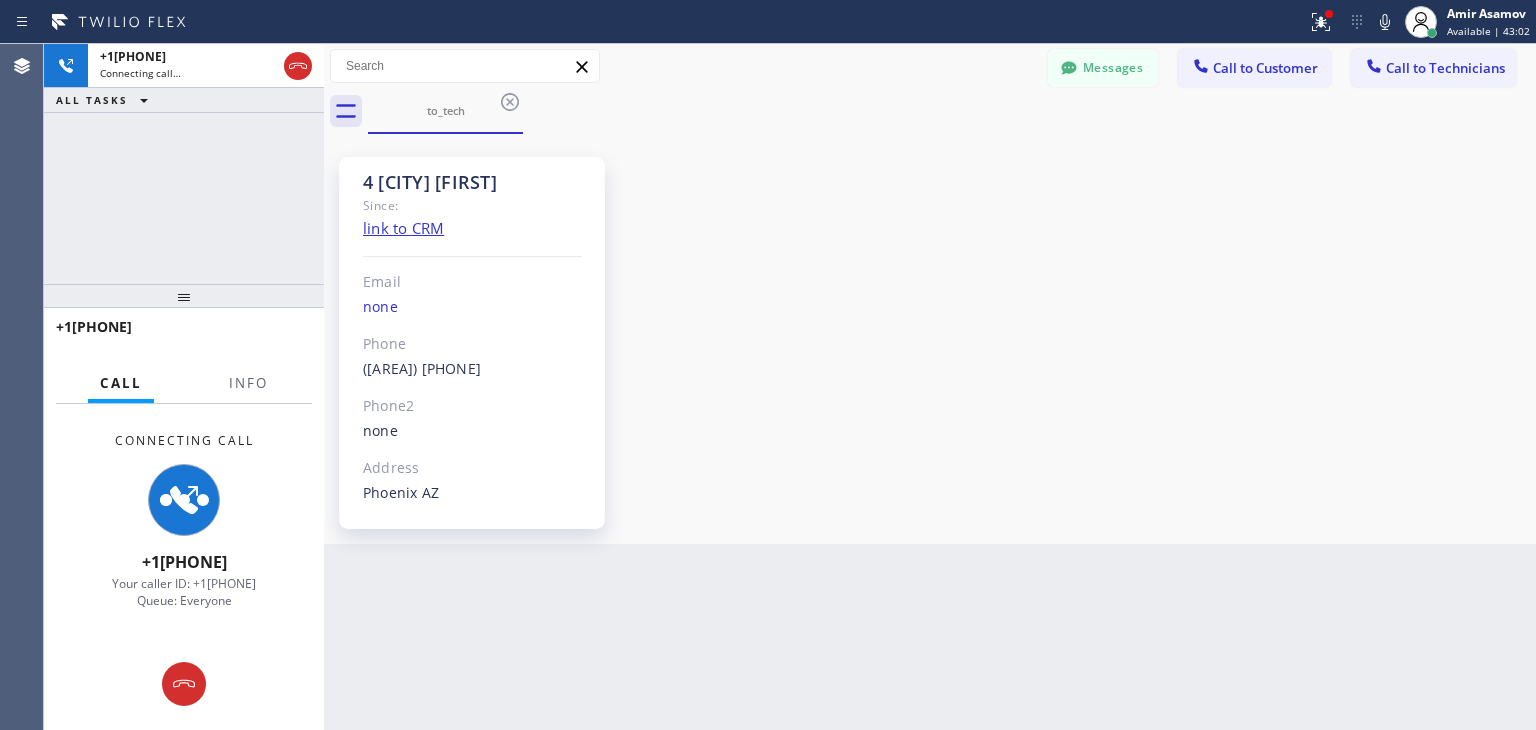 click on "Back to Dashboard Change Sender ID Customers Technicians (602) 885-508 SEARCH RESULTS: PA [FIRST] [LAST] 08/07 11:15 PM [FIRST] [LAST] 08/07 05:22 AM Ok [FIRST] [LAST] 08/06 02:49 AM Can I call you later? -- null null 08/02 02:40 AM Can I call you later? -- null null 07/10 08:40 PM Sorry, I can't talk right now. -- null null 07/07 09:35 PM text me in slack please, Amir -- null null 07/07 08:38 PM Please write a text message -- null null 07/04 02:48 AM I'm here -- null null 06/17 08:19 AM Hi ma’am, this is Sam from appliance repair. I already ordered the part and I can come and fix Wednesday 11 AM to 2pm. Let me know if you are available. Thank you. -- null null 05/24 12:39 AM call this cx with ypur eta 8IK71P brooklyn 9-11 washer -- null null 05/20 01:26 AM Hi Amir, this is Adriano the technician from 5 star appliance. Please give me a call back regarding some questions I have about job description and starting up. Thx -- null null 05/15 11:17 PM [FIRST] [LAST] 05/10 03:37 AM -- null null --" at bounding box center [930, 387] 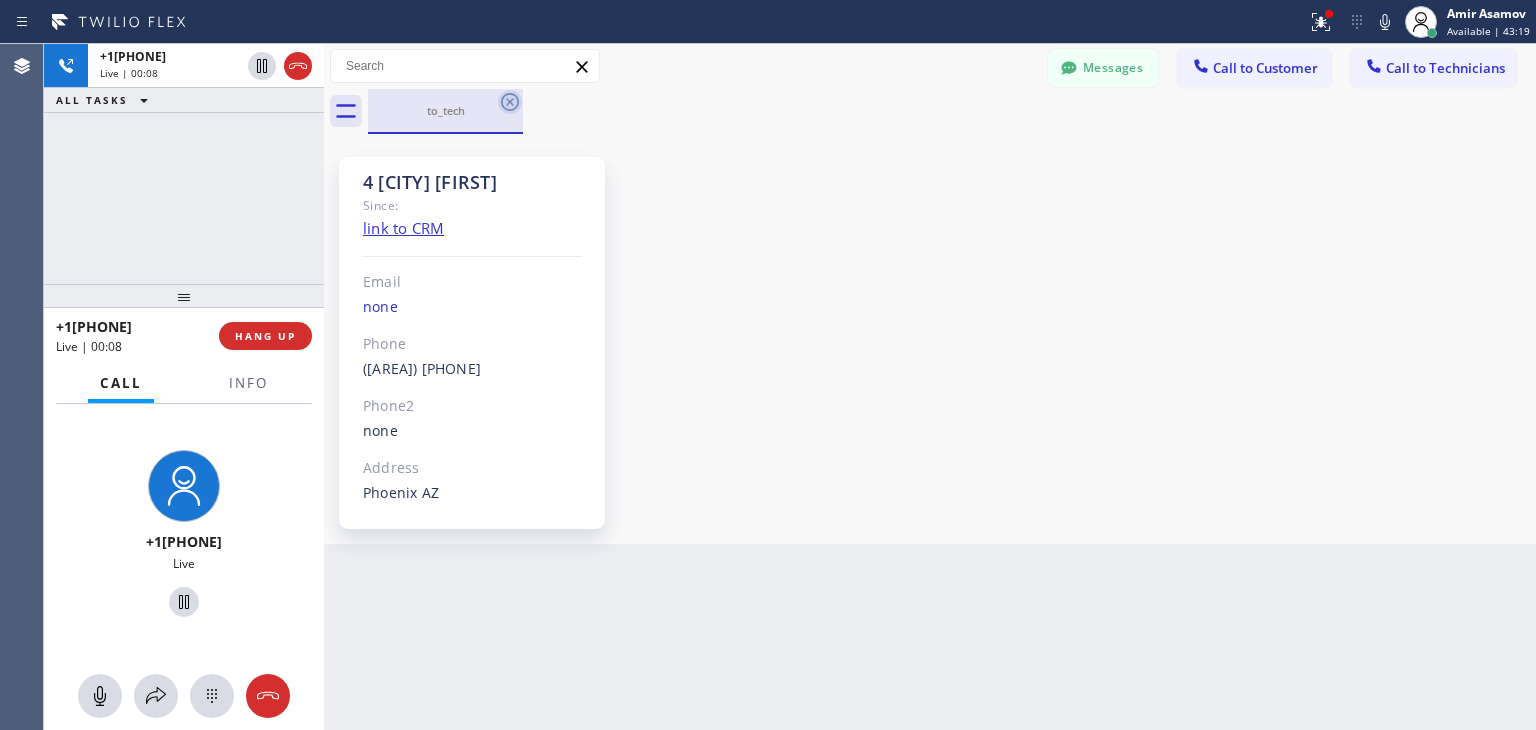 click 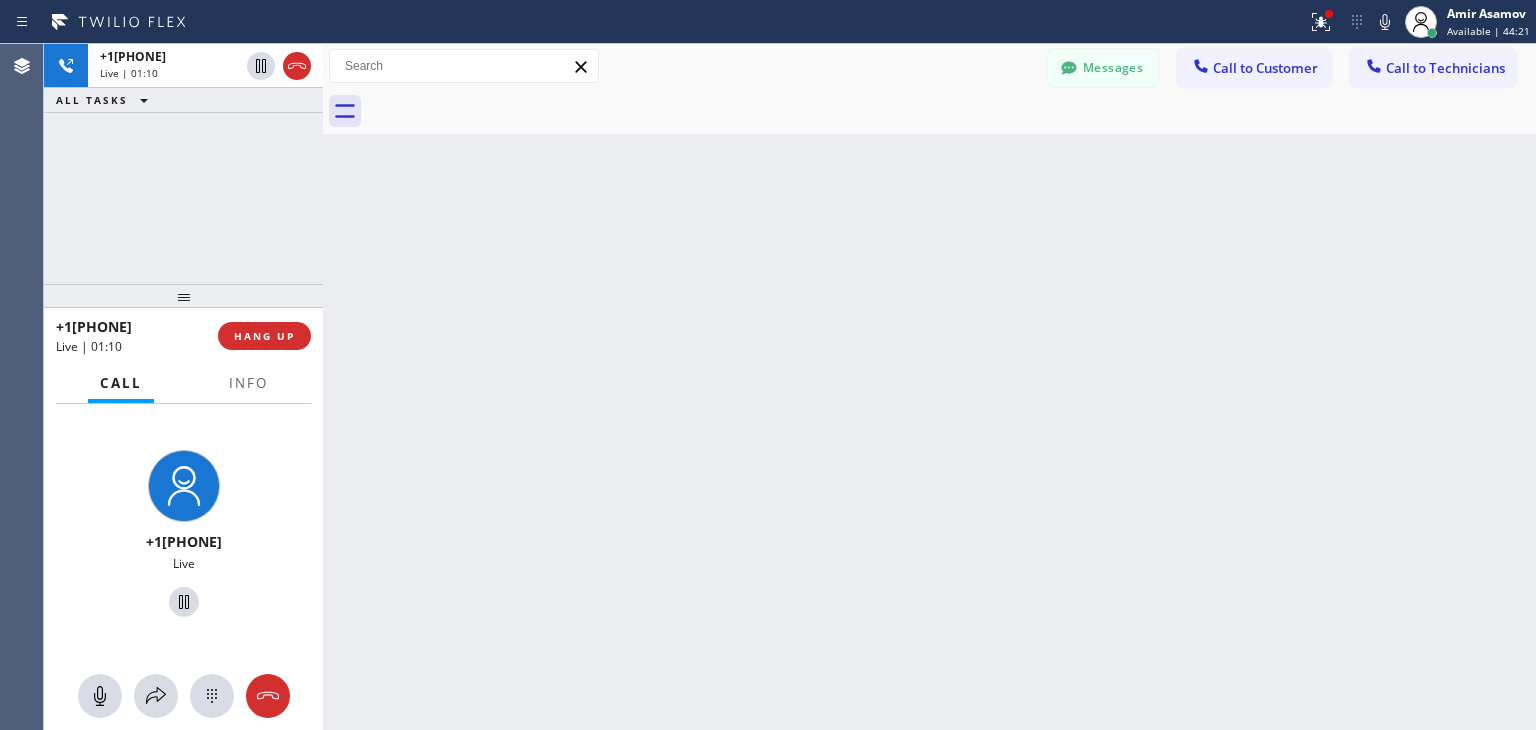 click at bounding box center [323, 387] 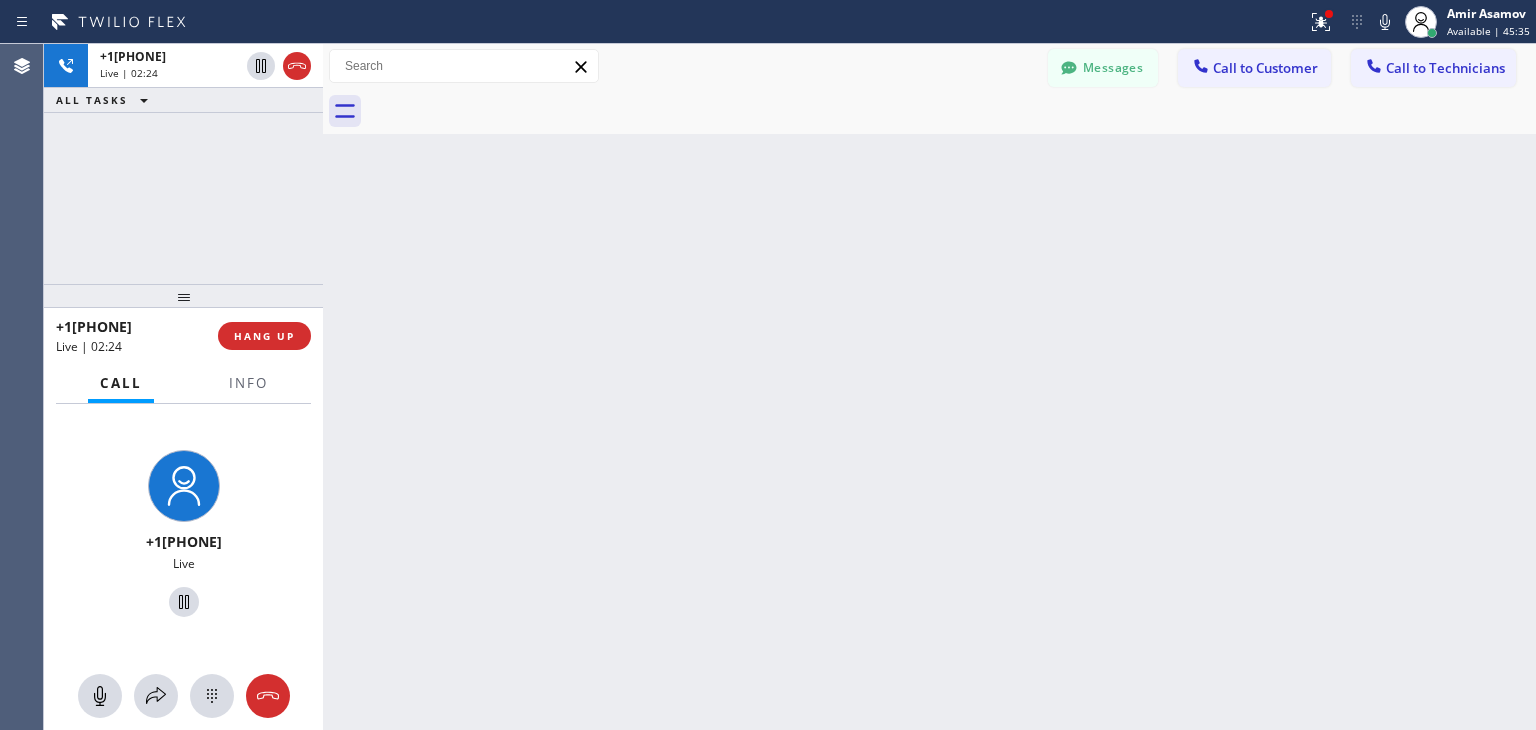 click at bounding box center (323, 387) 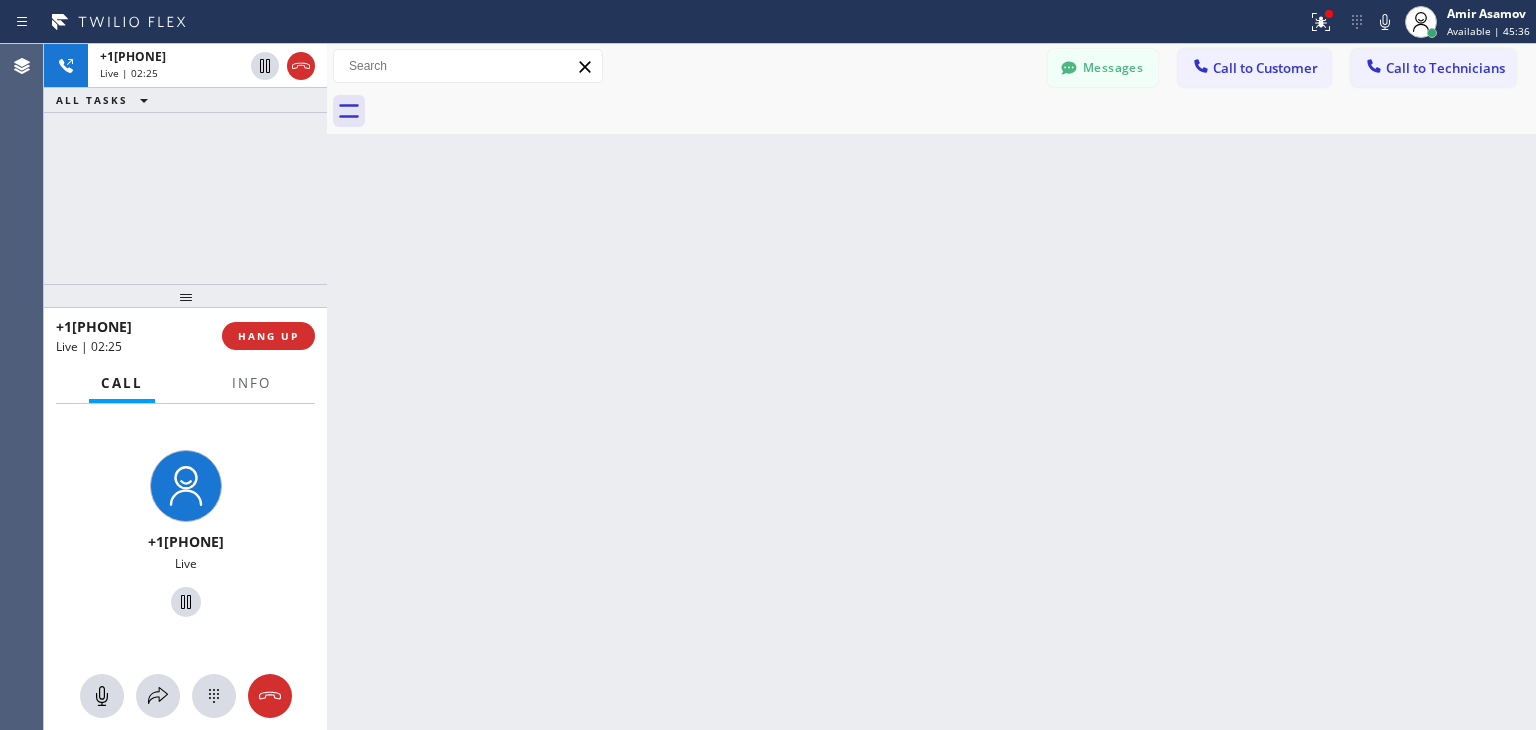 click at bounding box center (327, 387) 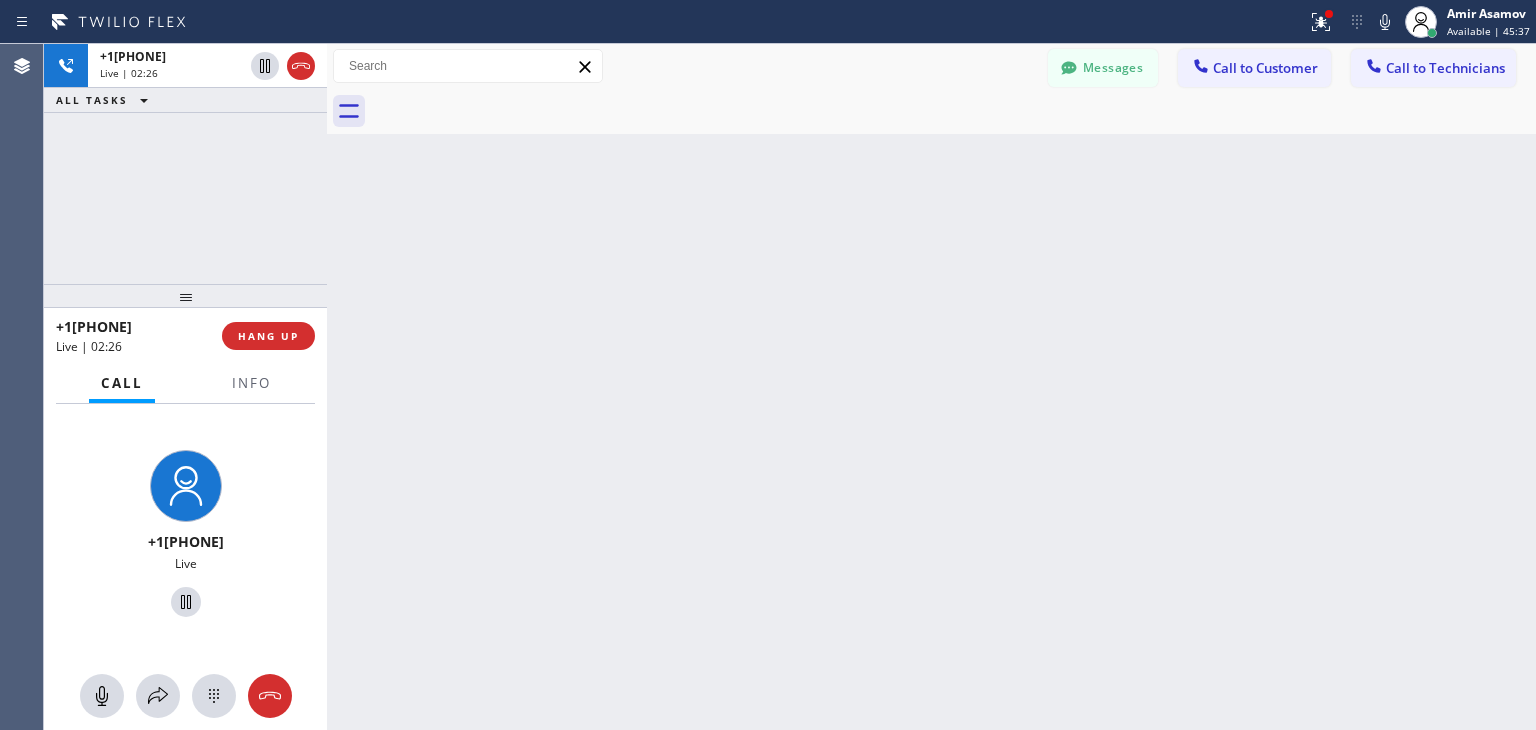 click at bounding box center [327, 387] 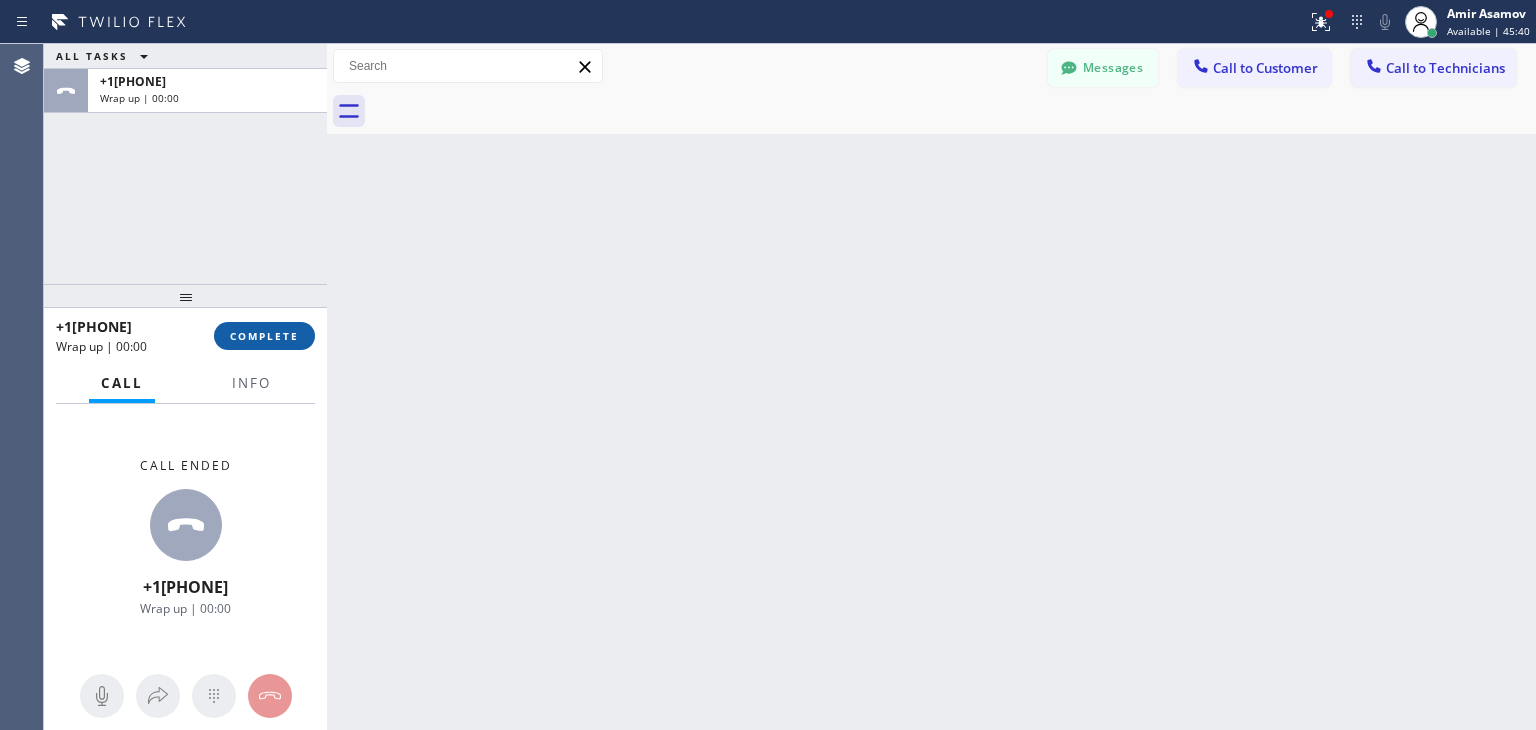 click on "COMPLETE" at bounding box center (264, 336) 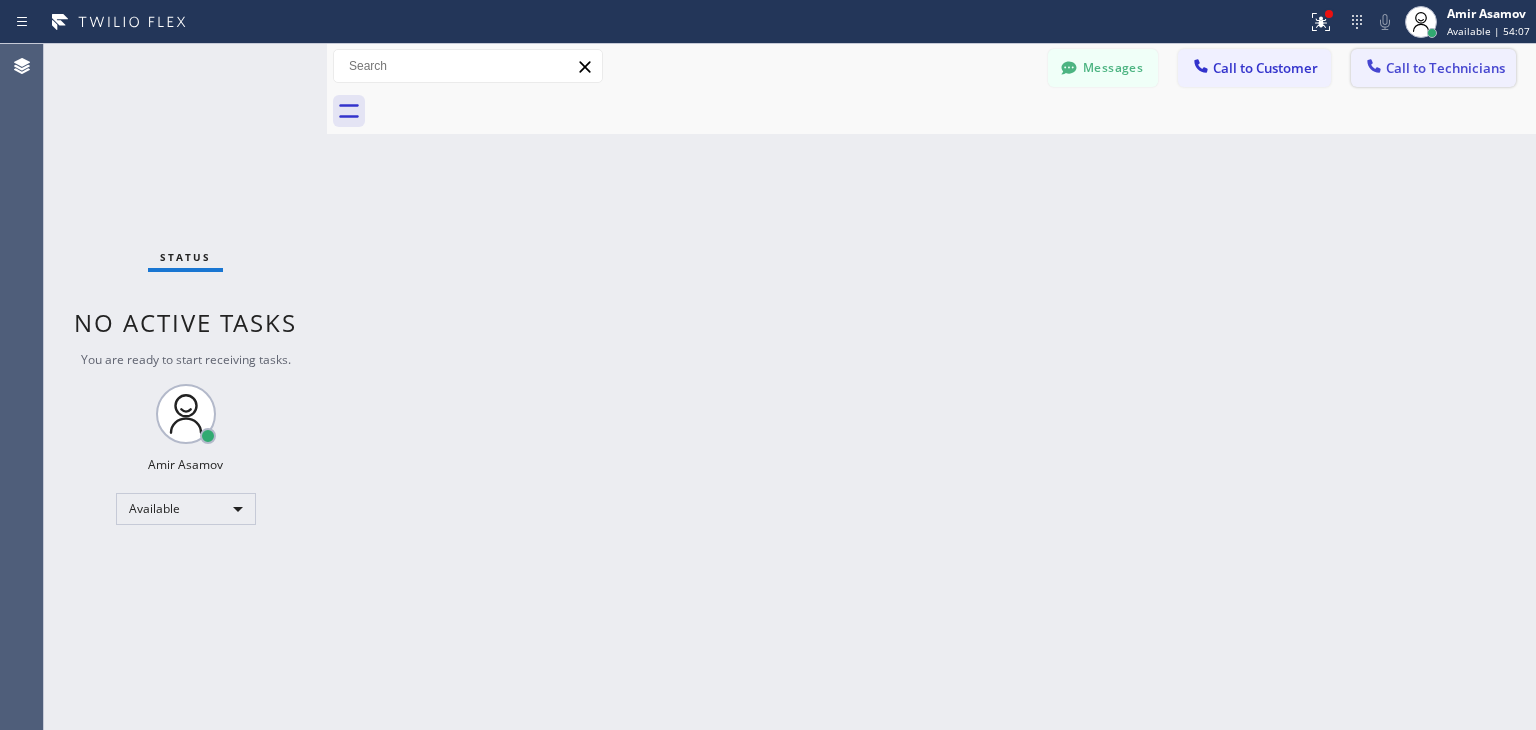 click 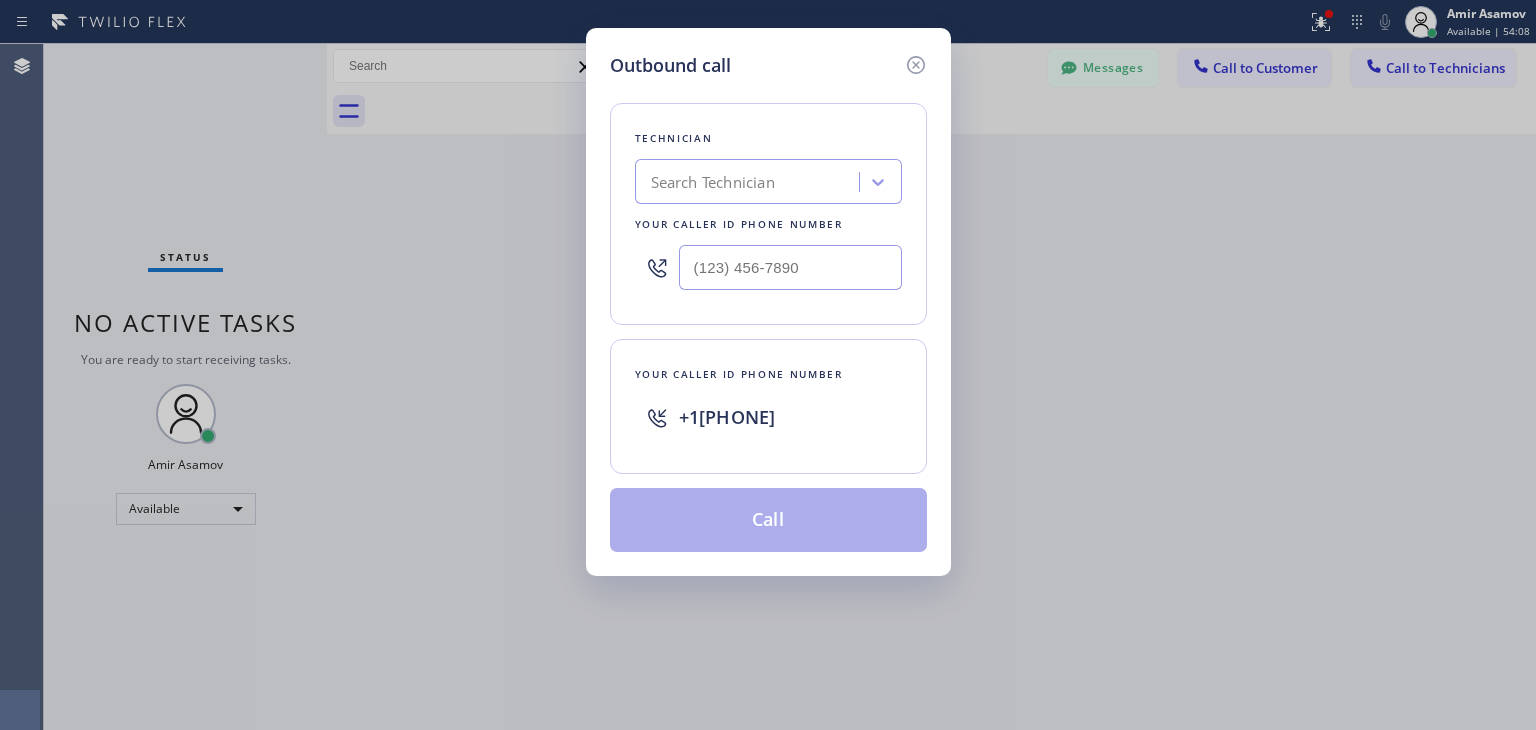click on "Search Technician" at bounding box center [713, 182] 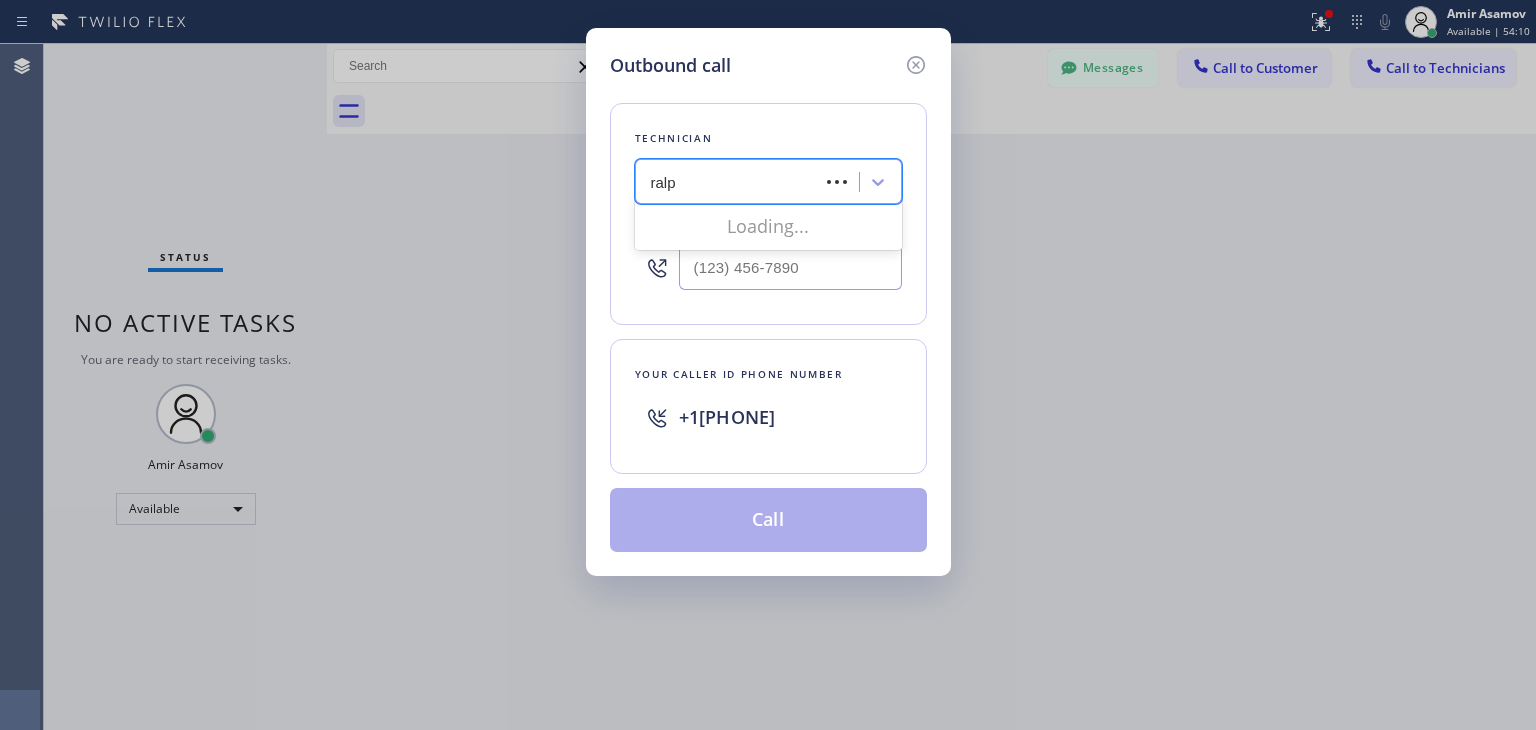 type on "ralph" 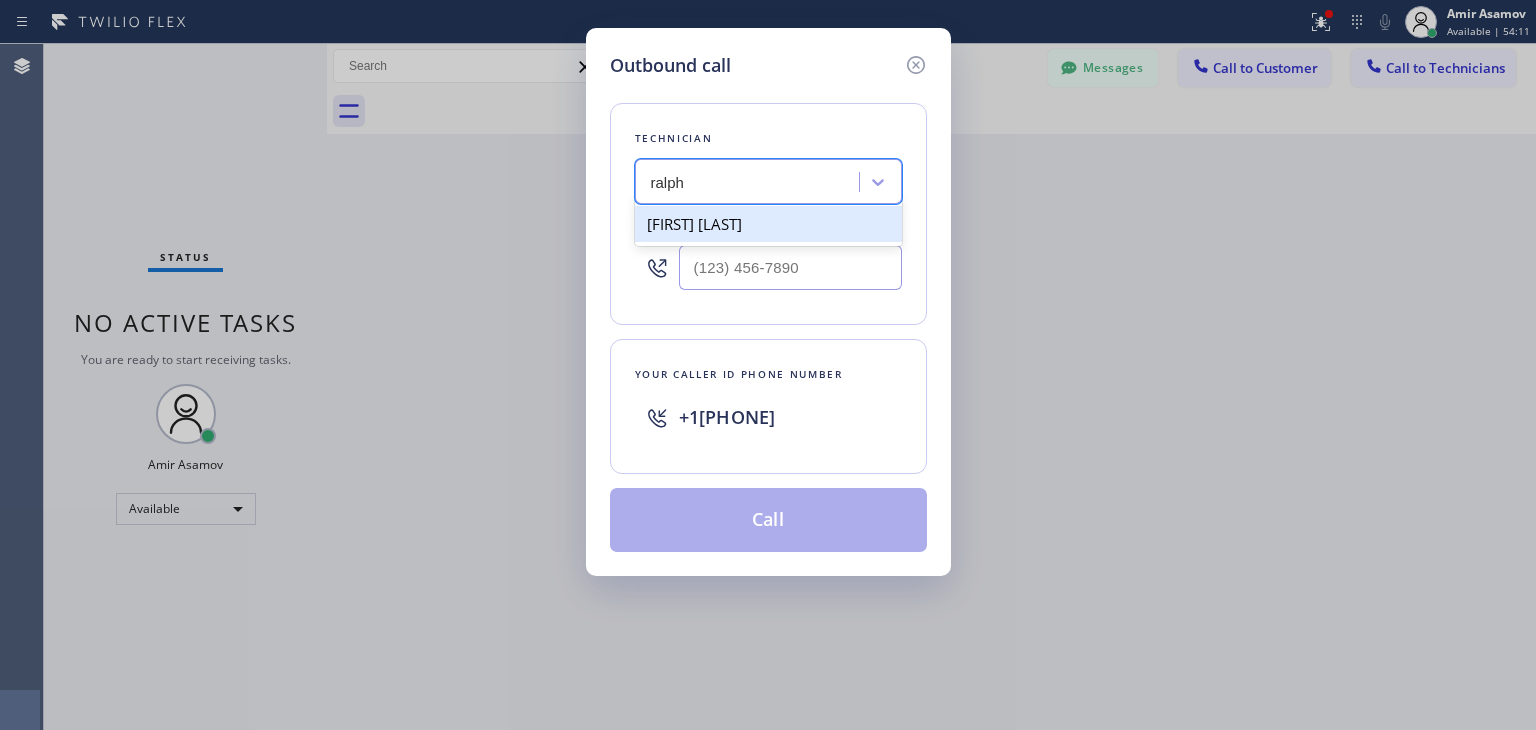 click on "[FIRST] [LAST]" at bounding box center [768, 224] 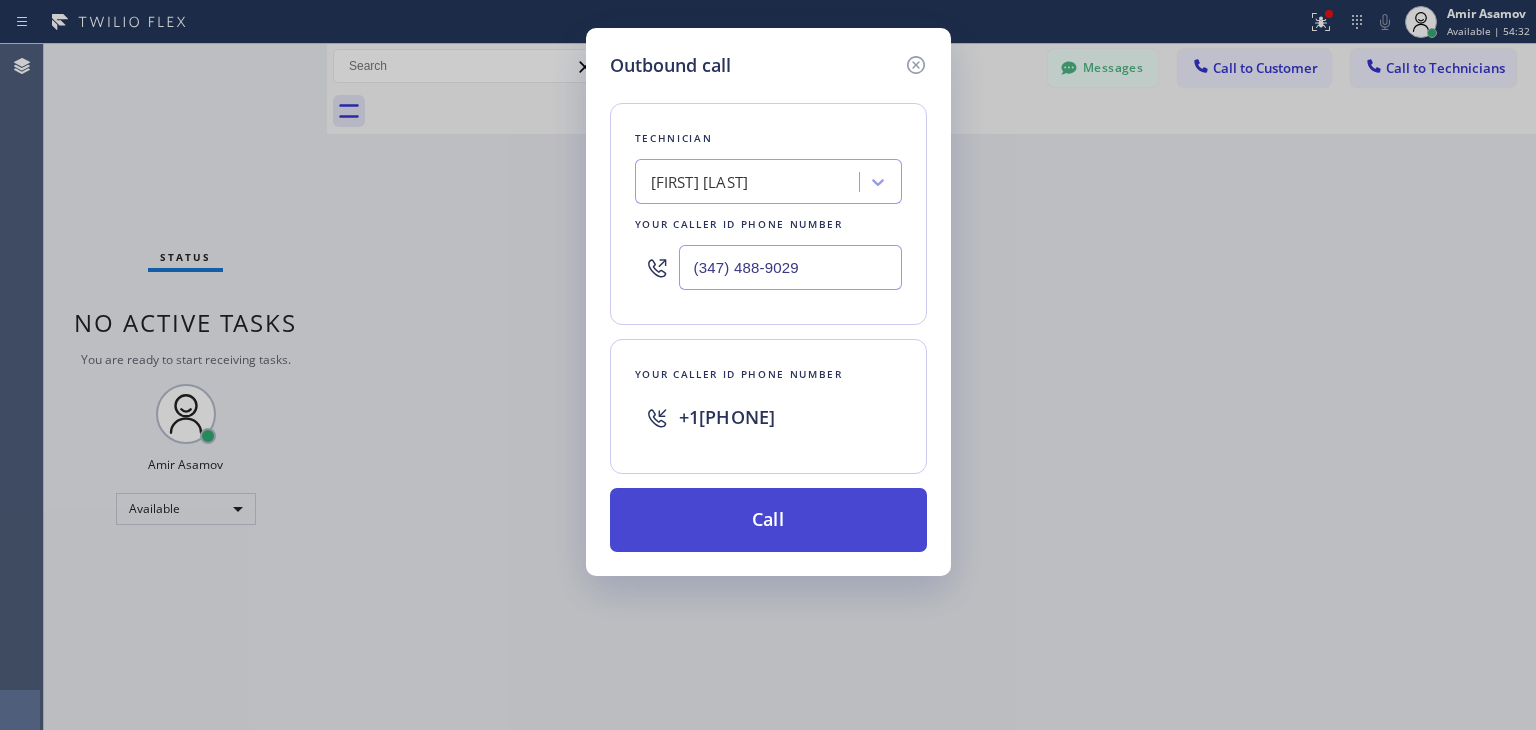 click on "Call" at bounding box center (768, 520) 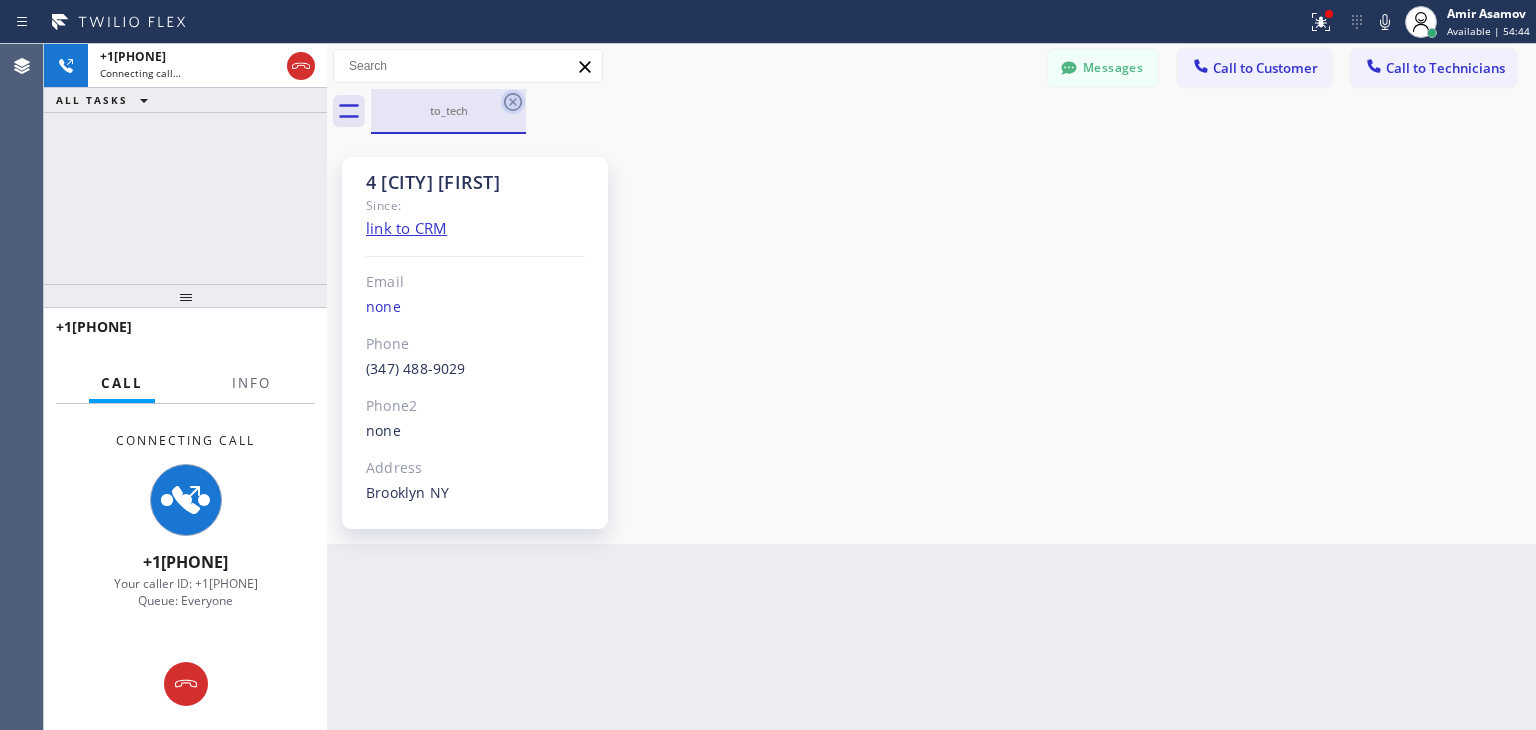click 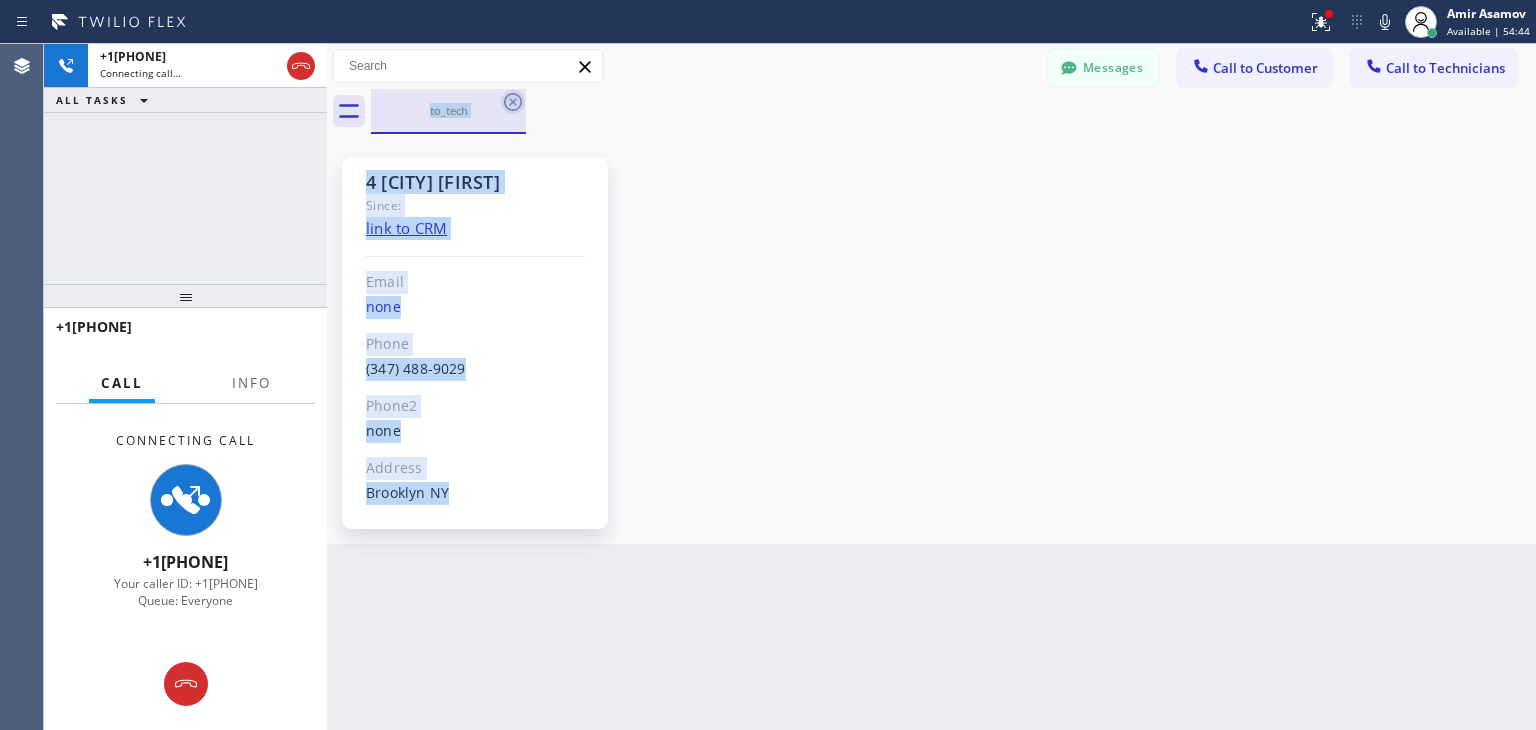 click on "to_tech" at bounding box center [953, 111] 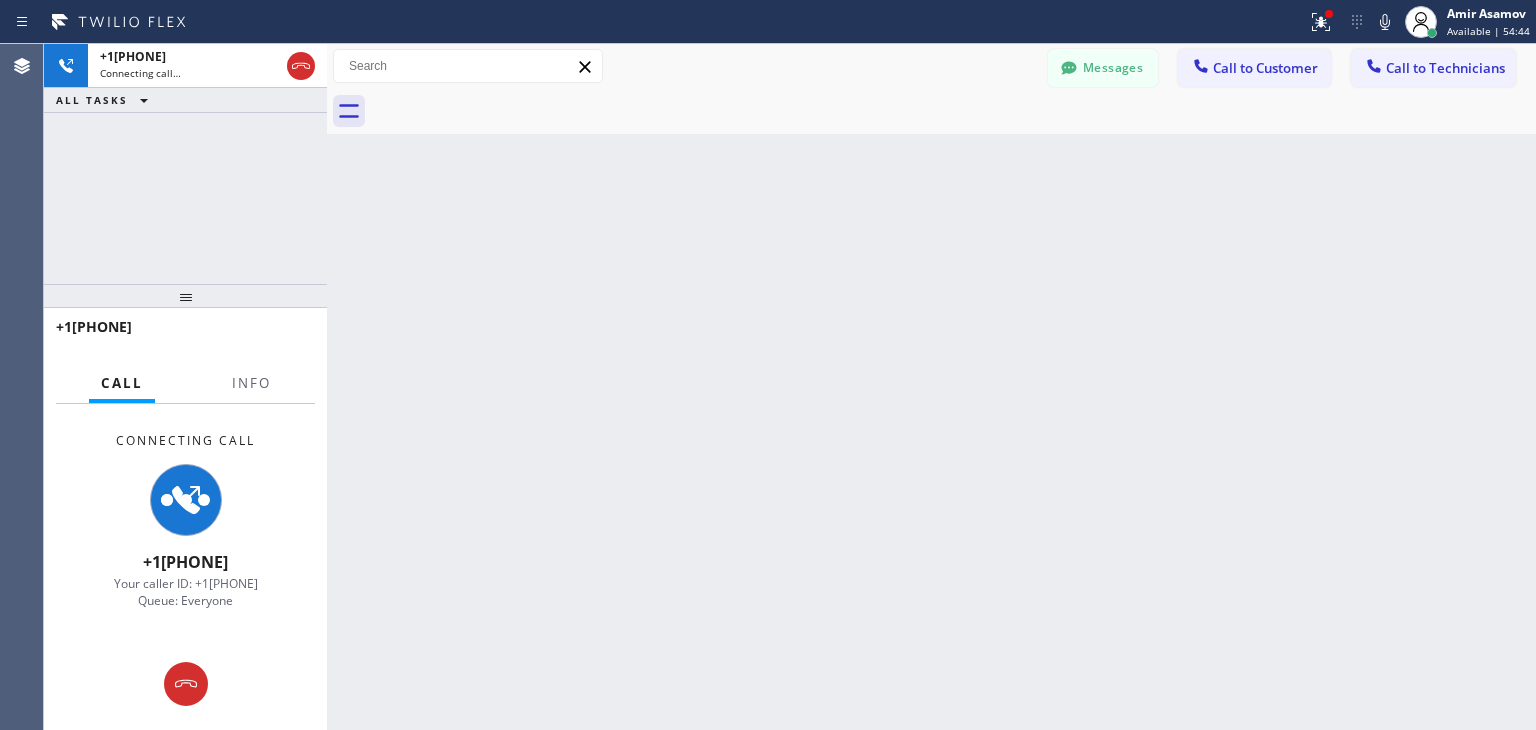 drag, startPoint x: 508, startPoint y: 94, endPoint x: 1156, endPoint y: 706, distance: 891.3181 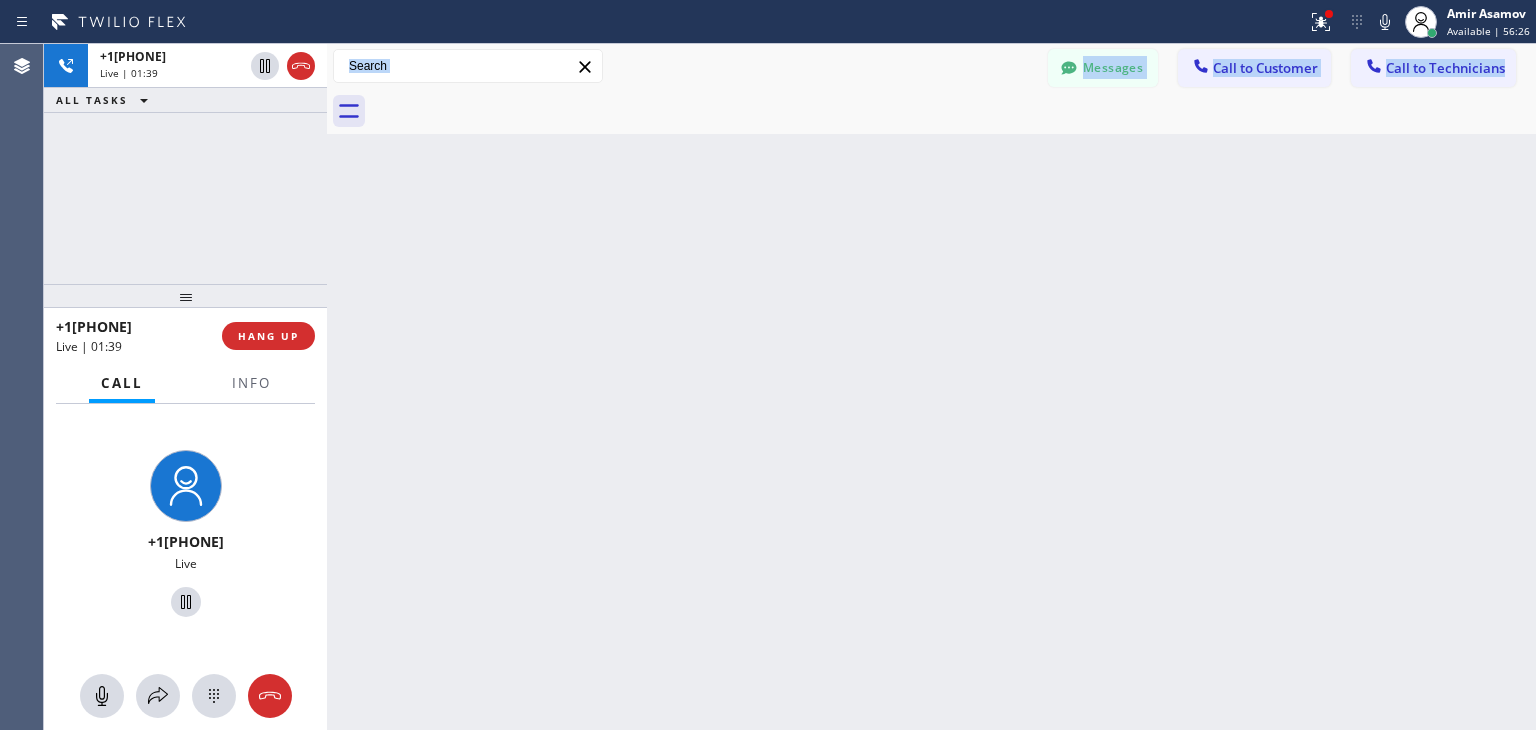 click on "+1[PHONE] Live | 01:39 ALL TASKS ALL TASKS ACTIVE TASKS TASKS IN WRAP UP +1[PHONE] Live | 01:39 HANG UP Call Info +1[PHONE] Live Context Queue: Everyone Priority: 0 User 4 [CITY] [FIRST] Role: Technitian Name: [FIRST] [LAST] Phone: ([AREA]) [PHONE] Location: NY Brooklyn Outbound call Technician Search Technician Your caller id phone number Your caller id phone number +1[PHONE] Call Transfer Back to Dashboard Change Sender ID Customers Technicians (602) 885-508 SEARCH RESULTS: PA [FIRST] [LAST] 08/07 11:15 PM [FIRST] [LAST] 08/07 05:22 AM Ok [FIRST] [LAST] 08/06 02:49 AM Can I call you later? -- null null 08/02 02:40 AM Can I call you later? -- null null 07/10 08:40 PM Sorry, I can't talk right now. -- null null 07/07 09:35 PM text me in slack please, Amir -- null null 07/07 08:38 PM Please write a text message -- null null 07/04 02:48 AM I'm here -- null null 06/17 08:19 AM -- null null 05/24 12:39 AM call this cx with ypur eta 8IK71P brooklyn 9-11 washer -- null null --" at bounding box center [790, 387] 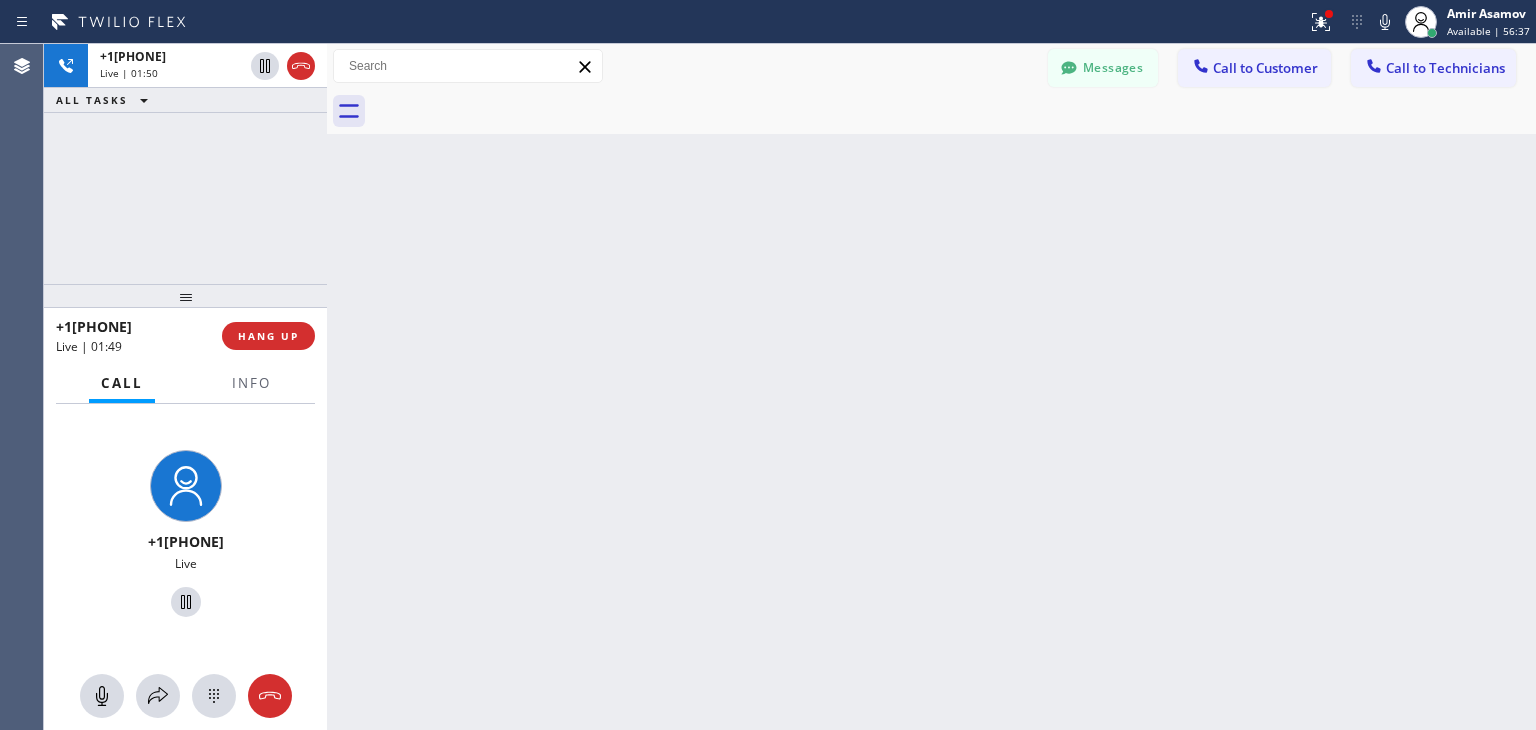 drag, startPoint x: 329, startPoint y: 203, endPoint x: 351, endPoint y: 200, distance: 22.203604 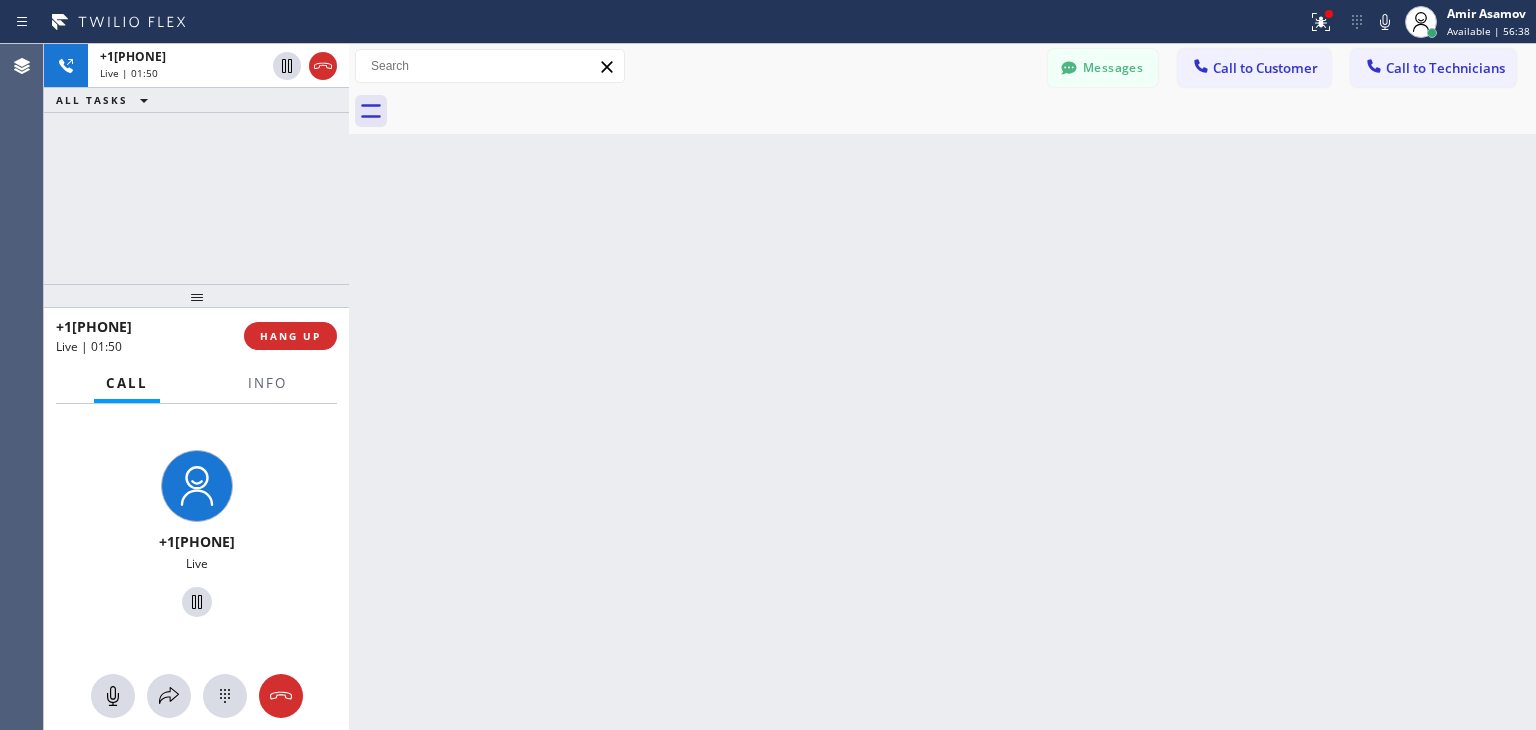 click at bounding box center [349, 387] 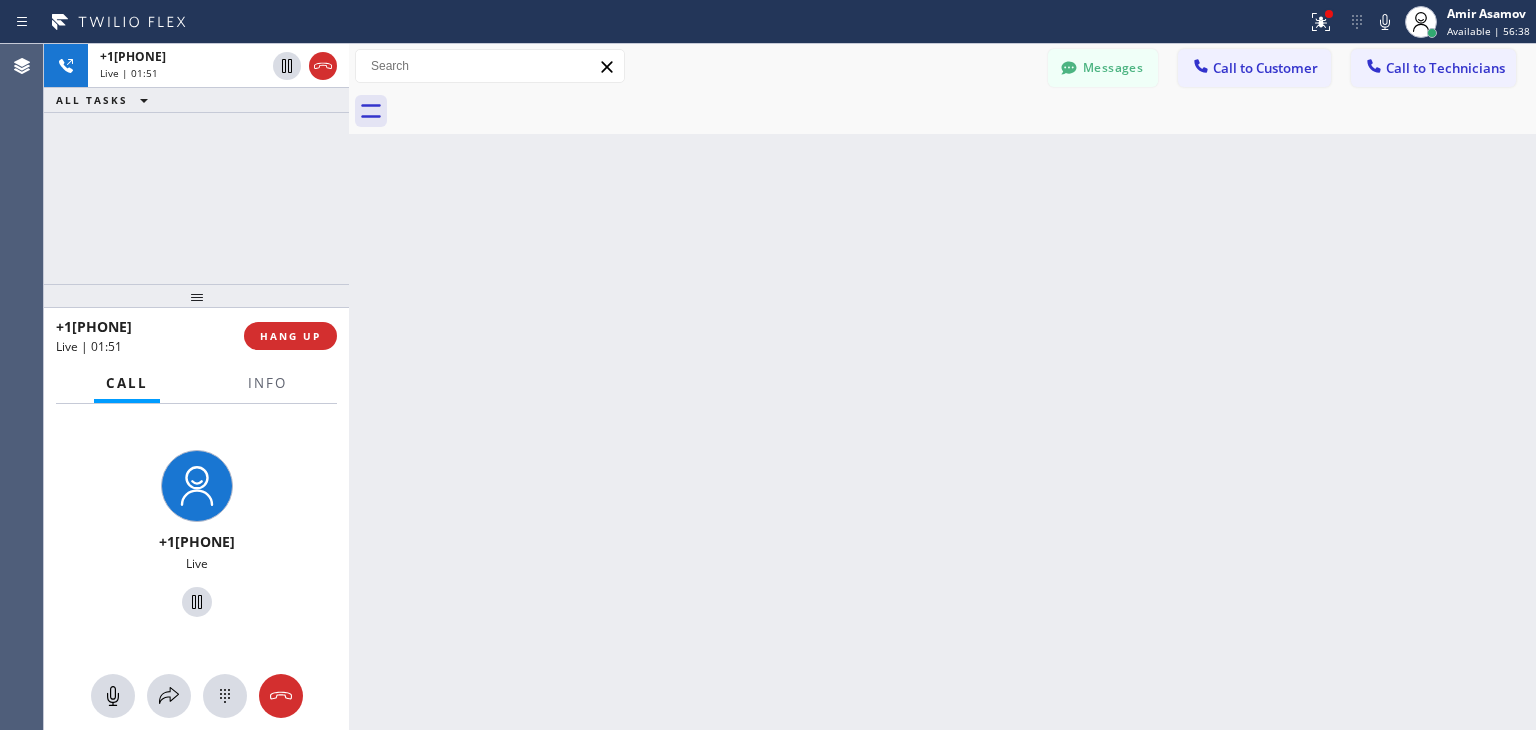 click on "Back to Dashboard Change Sender ID Customers Technicians (602) 885-508 SEARCH RESULTS: PA [FIRST] [LAST] 08/07 11:15 PM [FIRST] [LAST] 08/07 05:22 AM Ok [FIRST] [LAST] 08/06 02:49 AM Can I call you later? -- null null 08/02 02:40 AM Can I call you later? -- null null 07/10 08:40 PM Sorry, I can't talk right now. -- null null 07/07 09:35 PM text me in slack please, Amir -- null null 07/07 08:38 PM Please write a text message -- null null 07/04 02:48 AM I'm here -- null null 06/17 08:19 AM Hi ma’am, this is Sam from appliance repair. I already ordered the part and I can come and fix Wednesday 11 AM to 2pm. Let me know if you are available. Thank you. -- null null 05/24 12:39 AM call this cx with ypur eta 8IK71P brooklyn 9-11 washer -- null null 05/20 01:26 AM Hi Amir, this is Adriano the technician from 5 star appliance. Please give me a call back regarding some questions I have about job description and starting up. Thx -- null null 05/15 11:17 PM [FIRST] [LAST] 05/10 03:37 AM -- null null --" at bounding box center (942, 387) 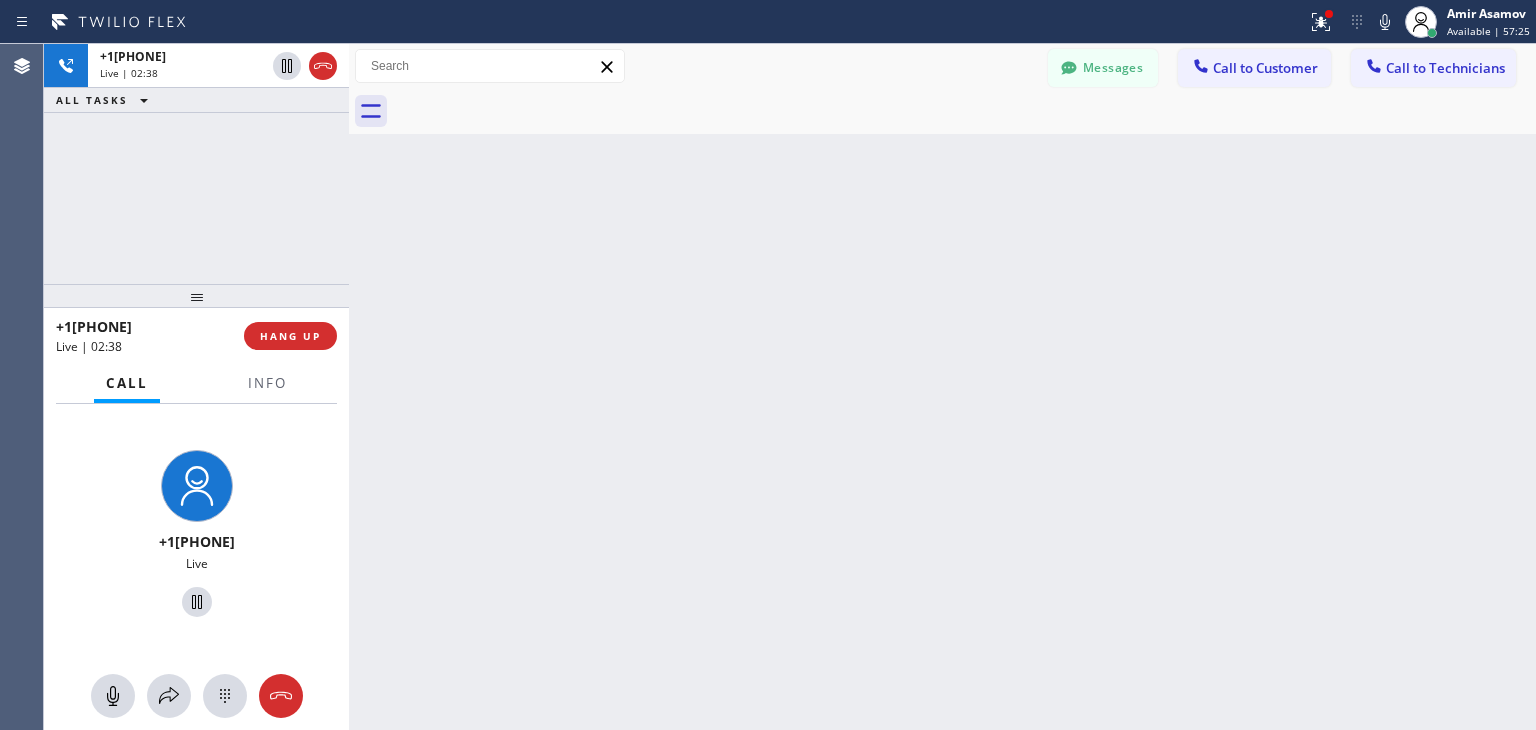 click at bounding box center [349, 387] 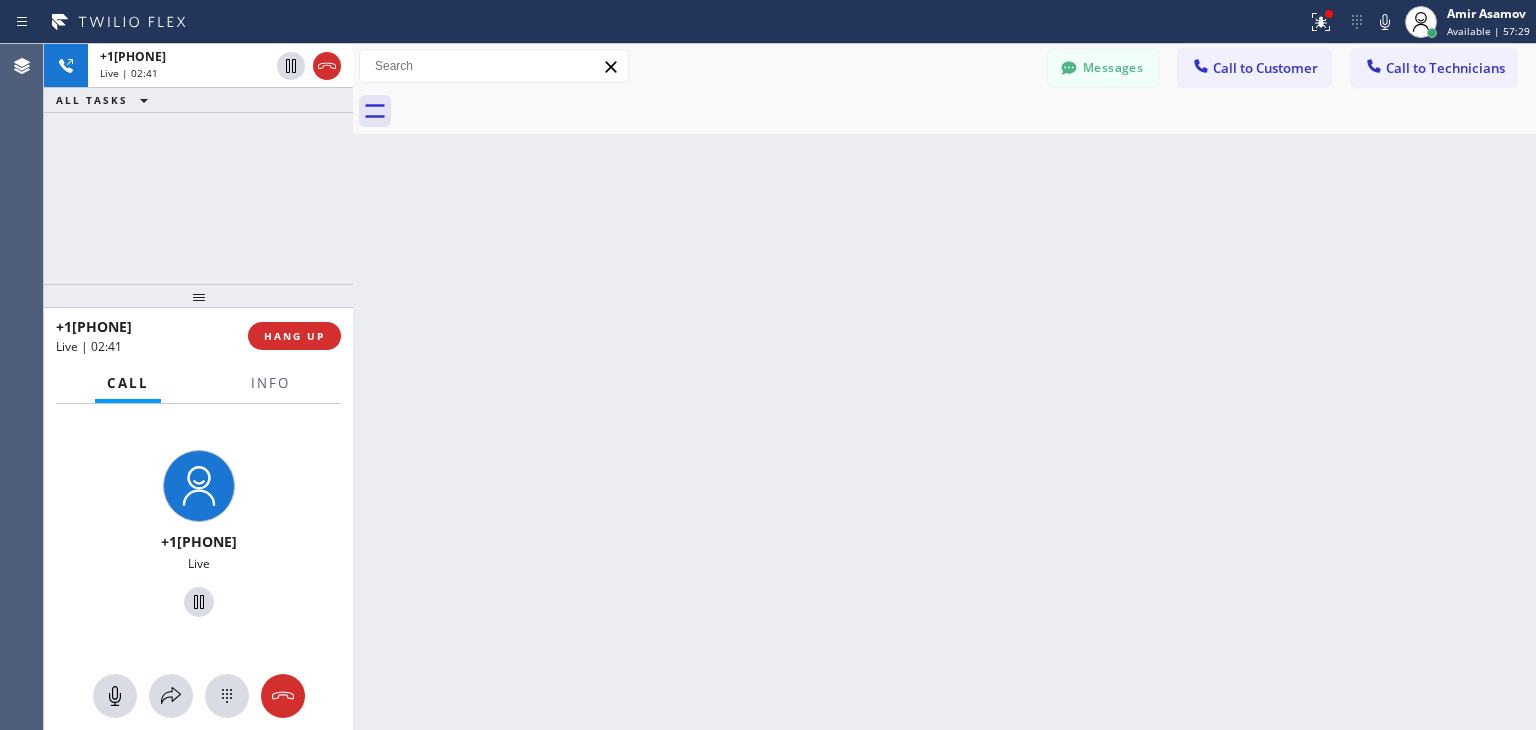 click at bounding box center [353, 387] 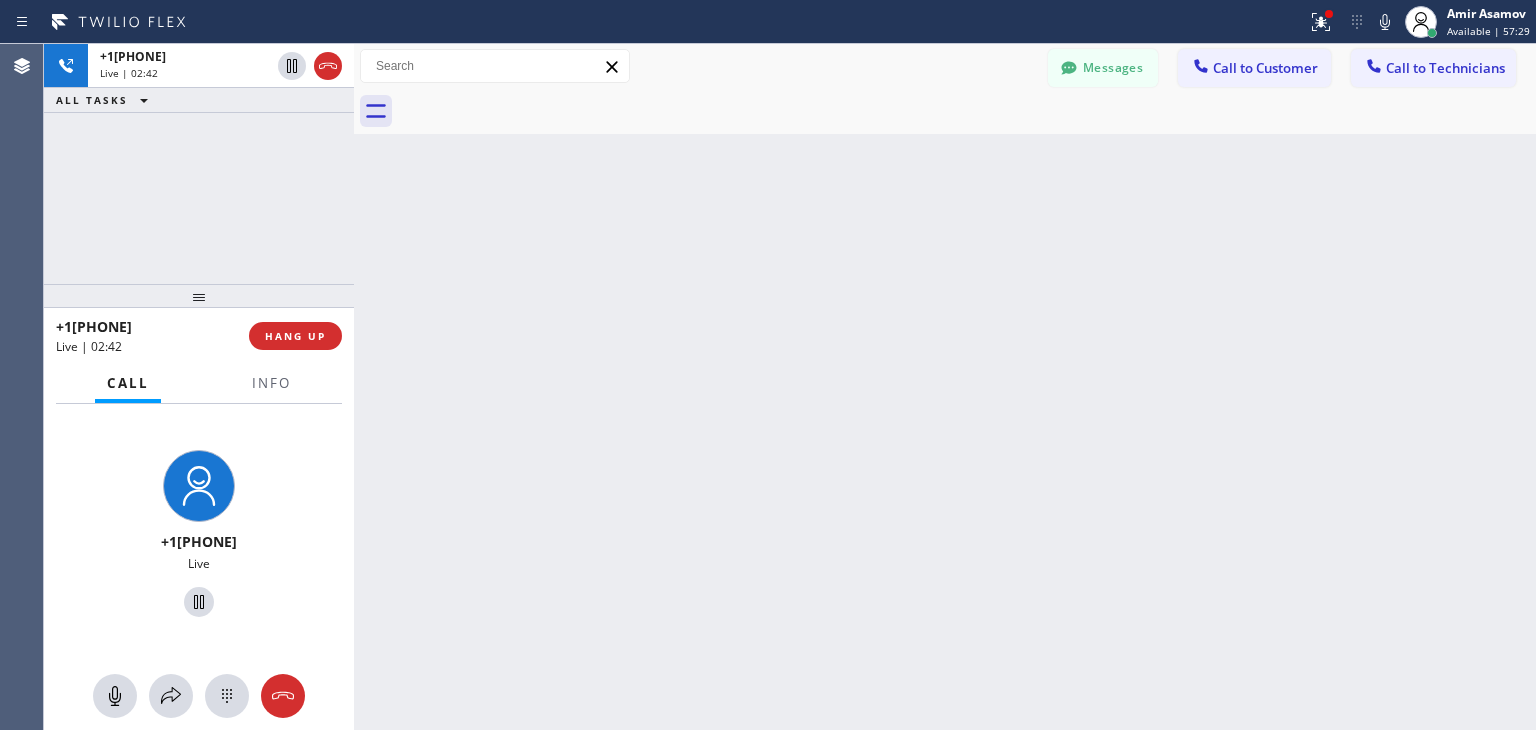 click at bounding box center (354, 387) 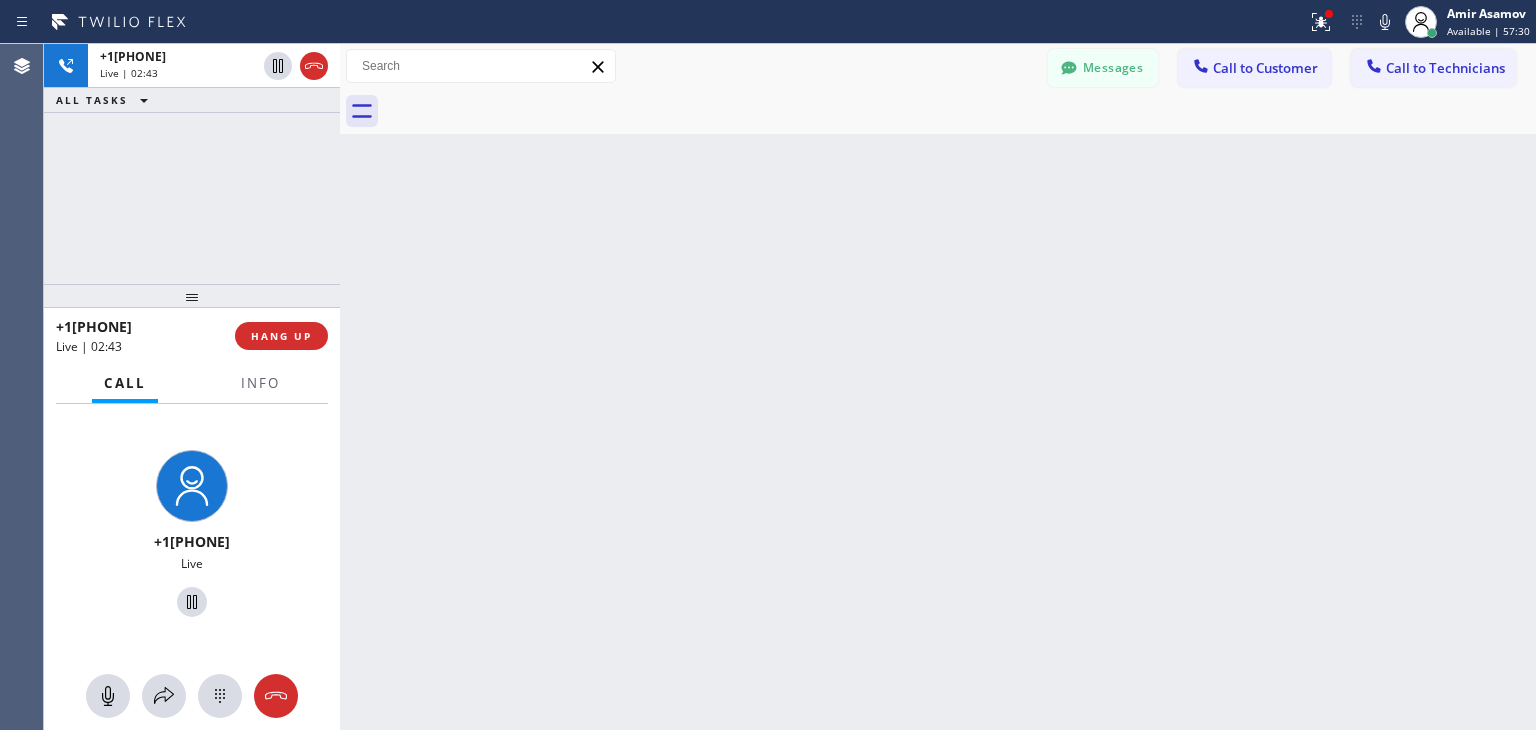 drag, startPoint x: 358, startPoint y: 239, endPoint x: 337, endPoint y: 239, distance: 21 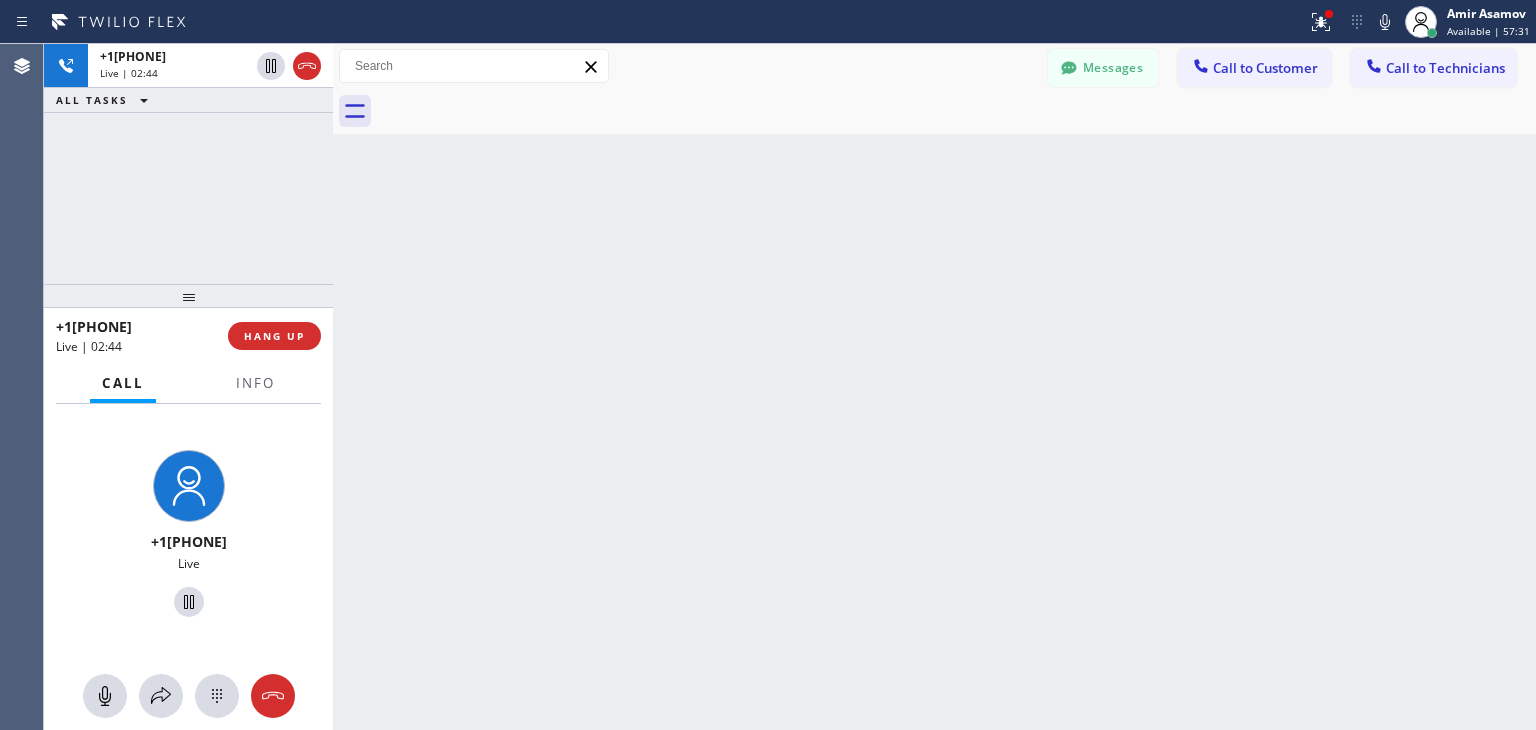 click at bounding box center (333, 387) 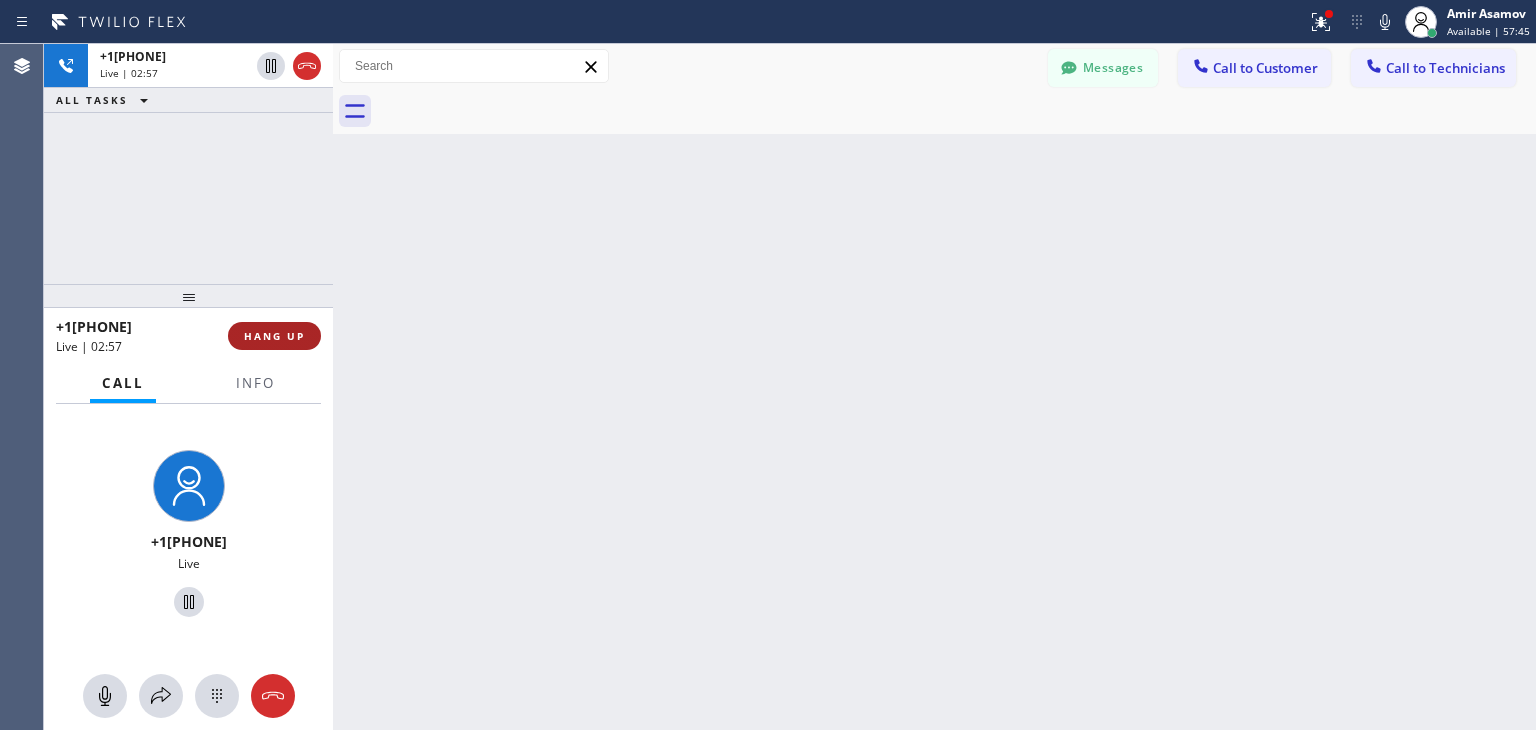 click on "HANG UP" at bounding box center [274, 336] 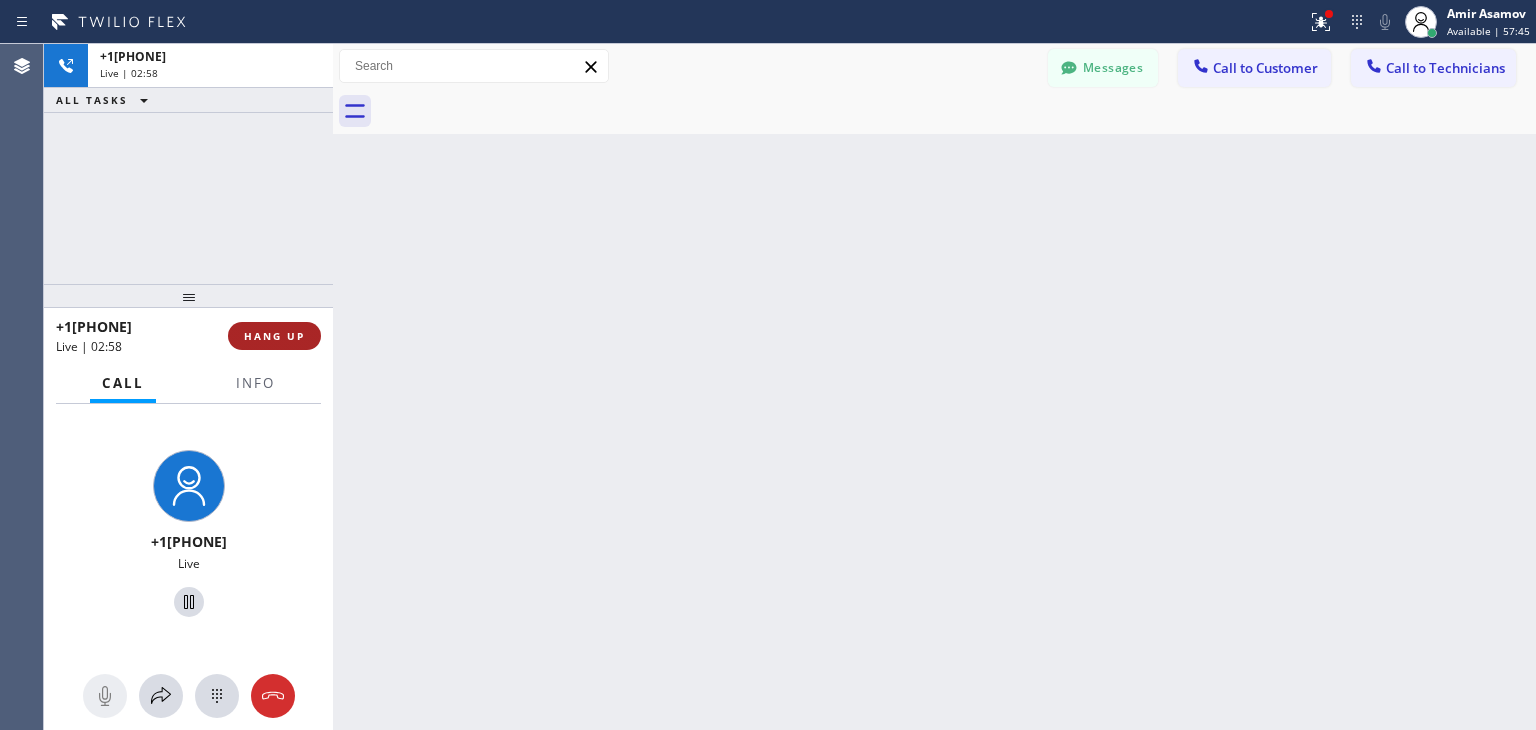 click on "HANG UP" at bounding box center (274, 336) 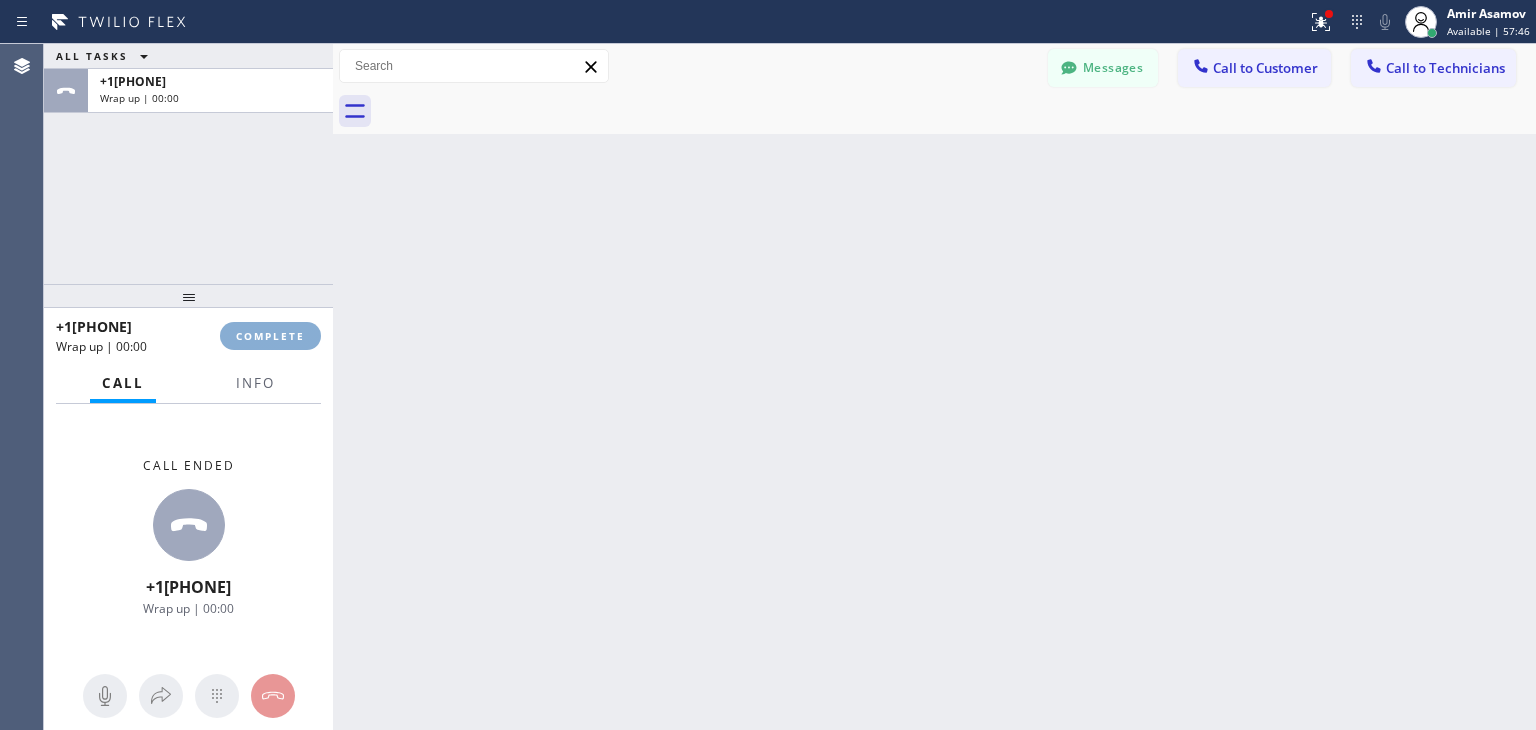 click on "COMPLETE" at bounding box center (270, 336) 